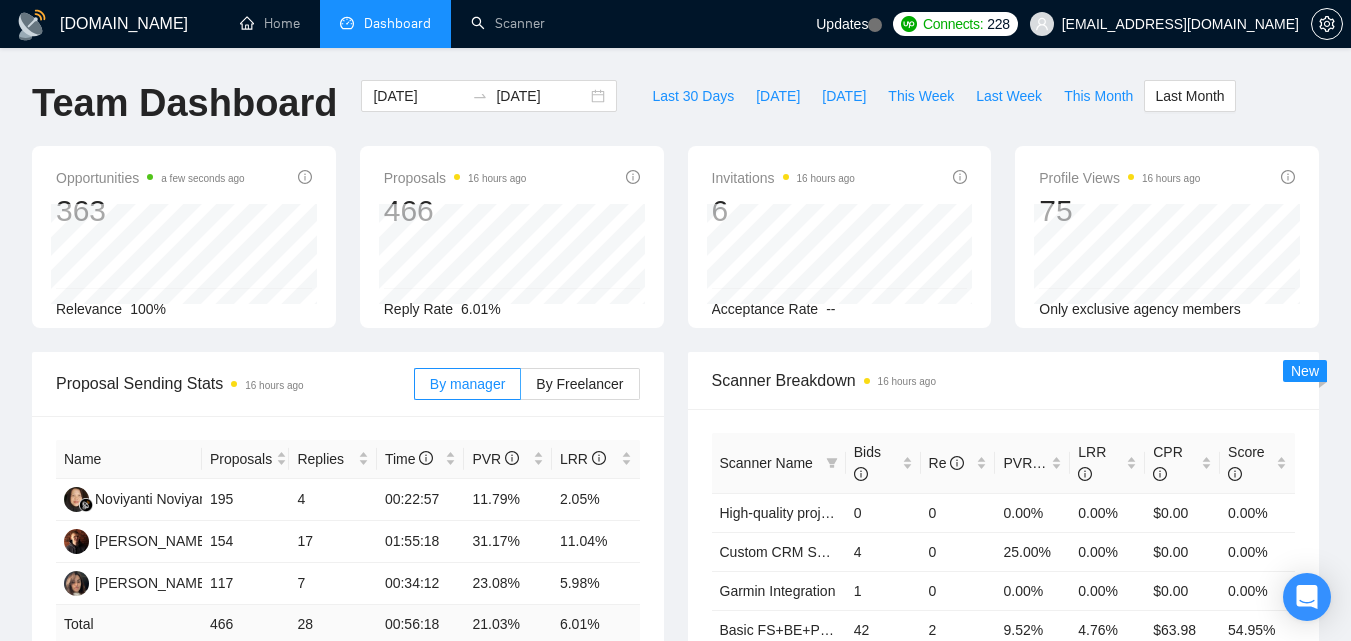 scroll, scrollTop: 0, scrollLeft: 0, axis: both 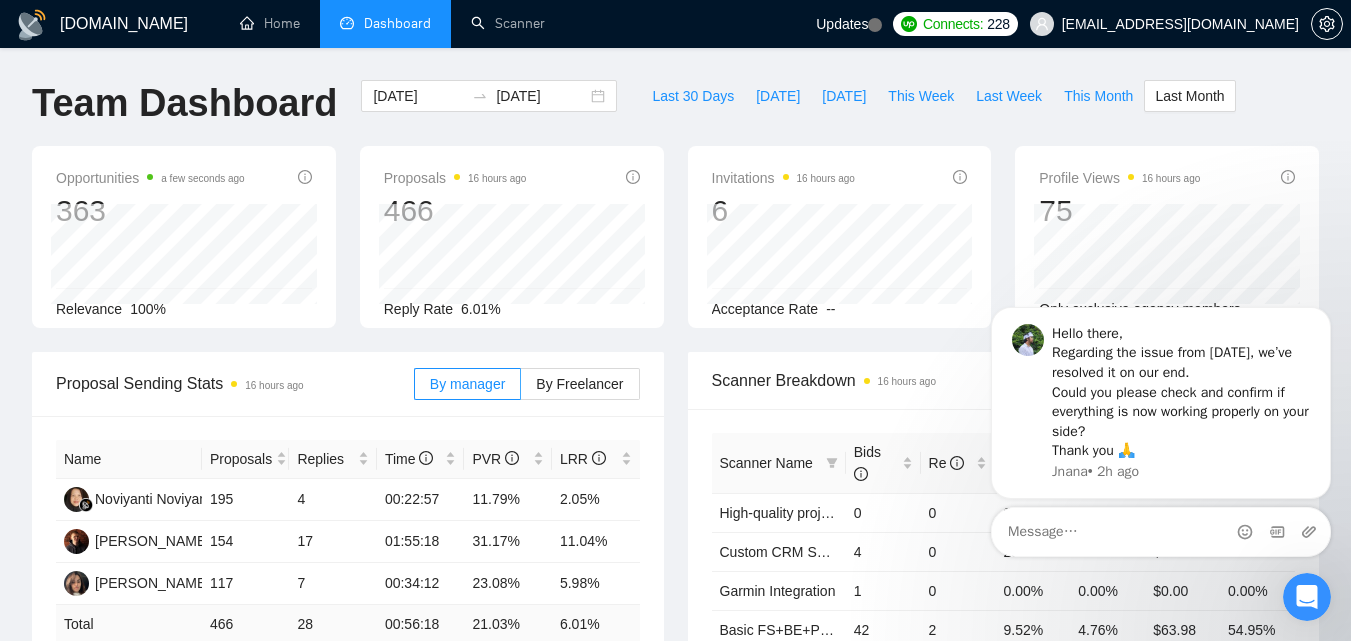 click at bounding box center [1307, 597] 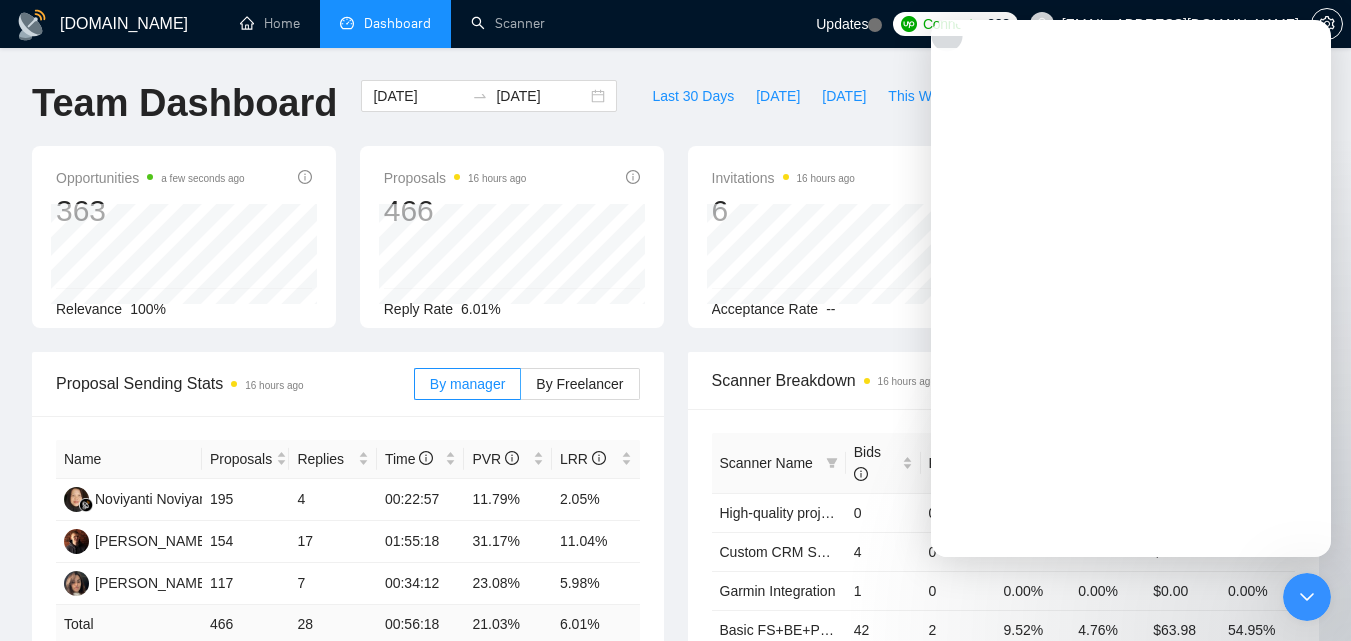 scroll, scrollTop: 0, scrollLeft: 0, axis: both 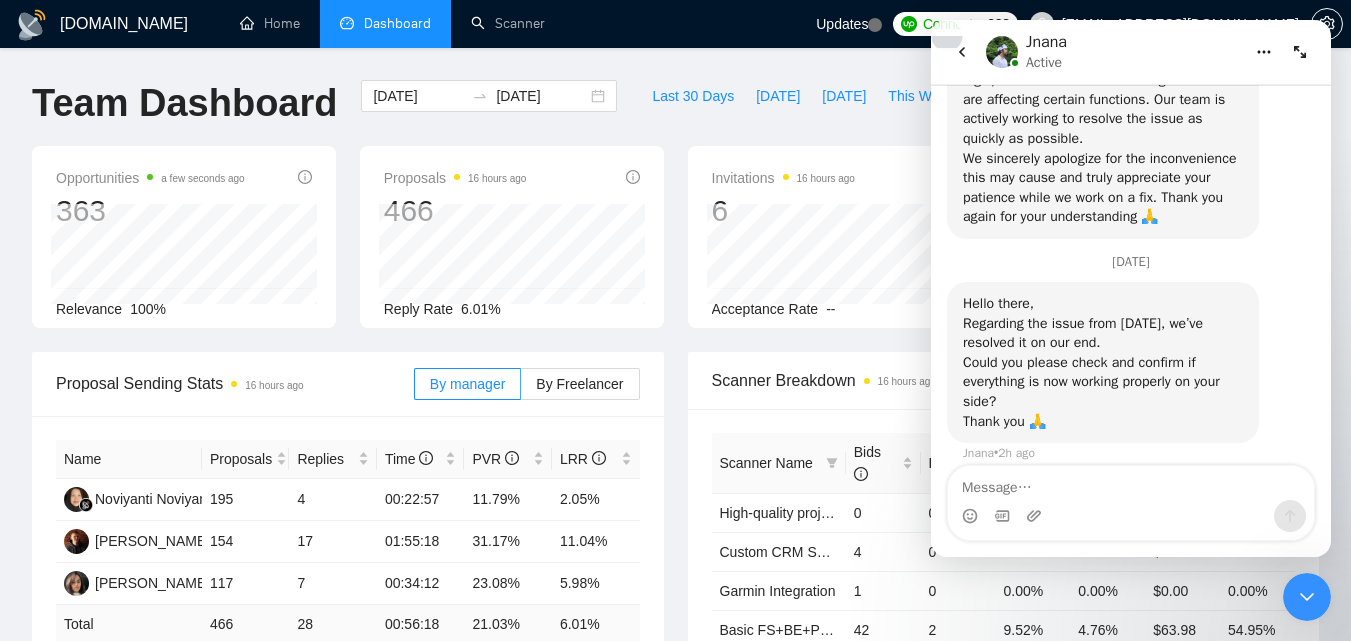 click at bounding box center [1307, 597] 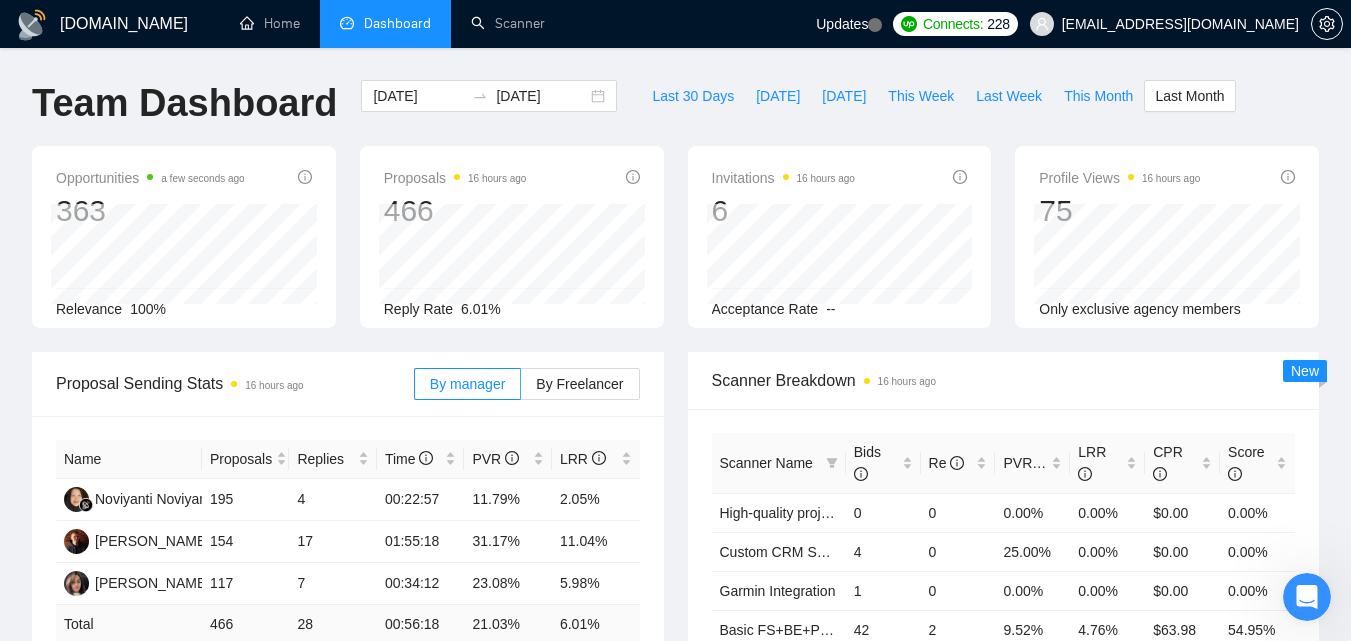 scroll, scrollTop: 0, scrollLeft: 0, axis: both 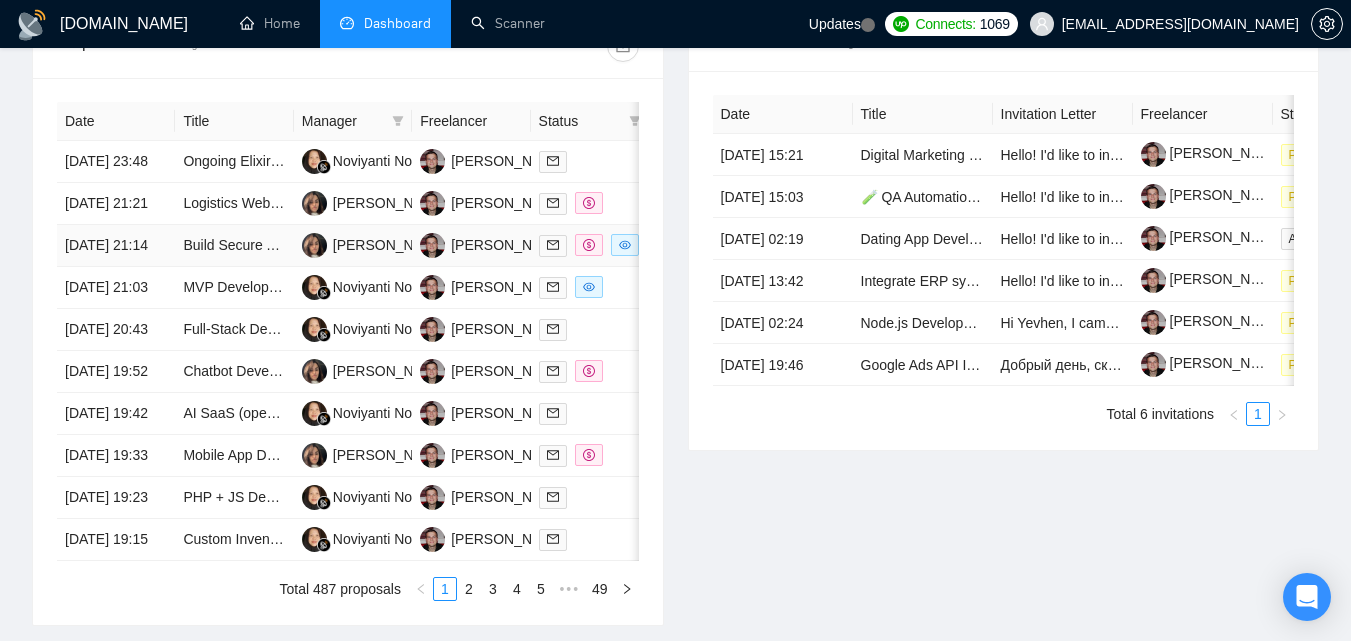 click on "30 Jun, 2025 21:14" at bounding box center (116, 246) 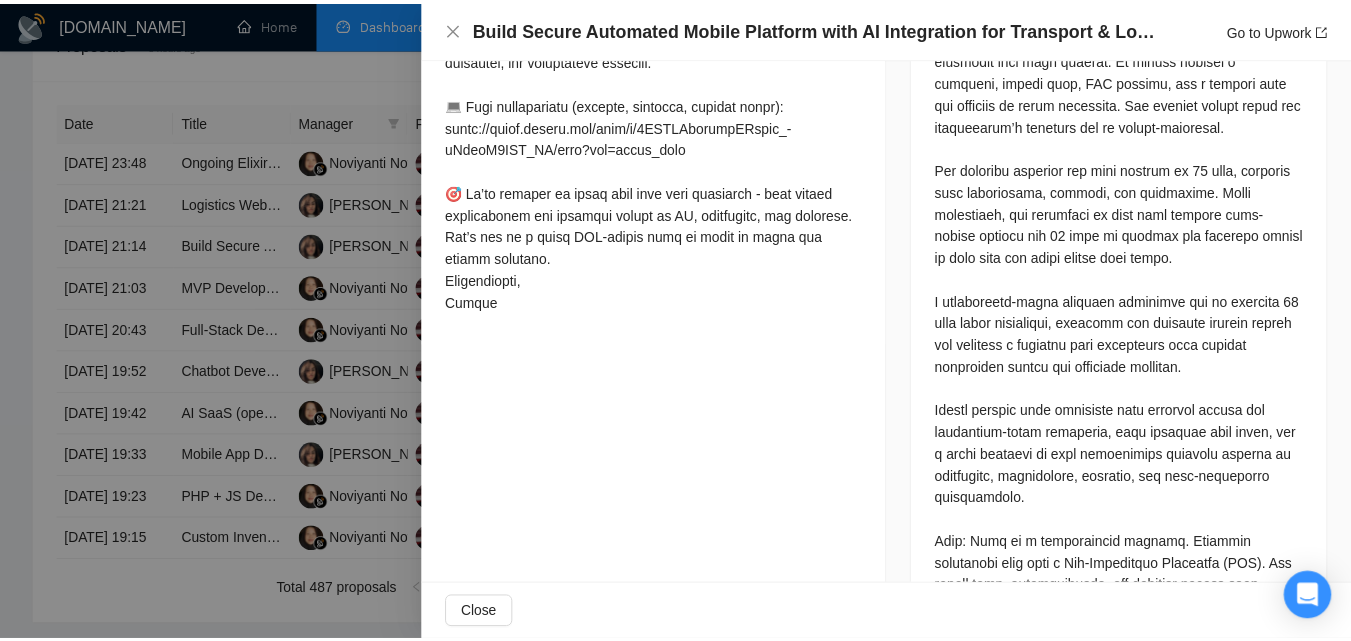scroll, scrollTop: 2200, scrollLeft: 0, axis: vertical 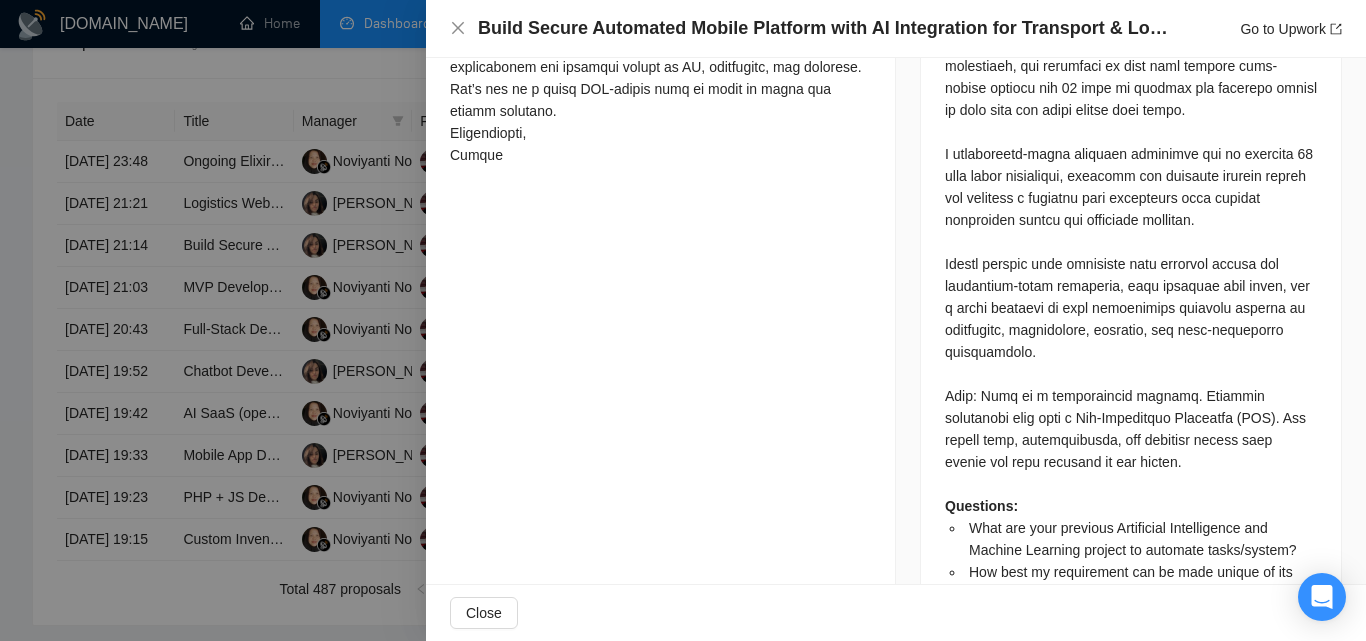 click on "Build Secure Automated Mobile Platform with AI Integration for Transport & Logistics Services Go to Upwork" at bounding box center (896, 28) 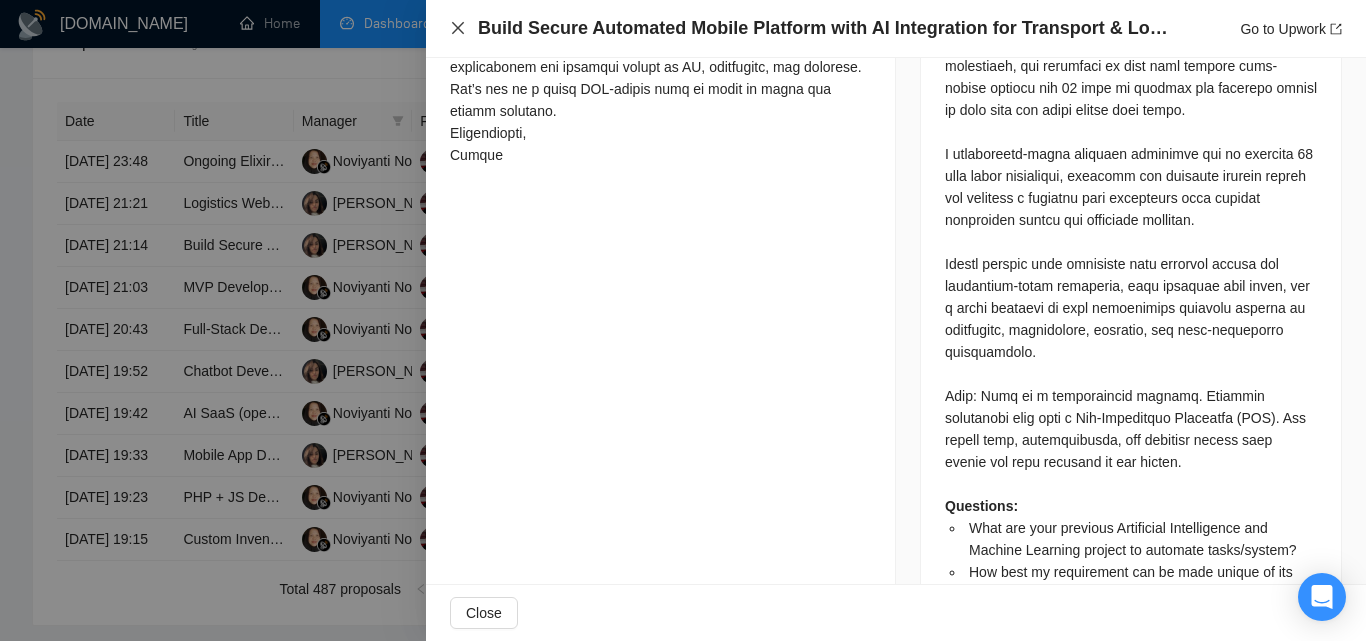 click 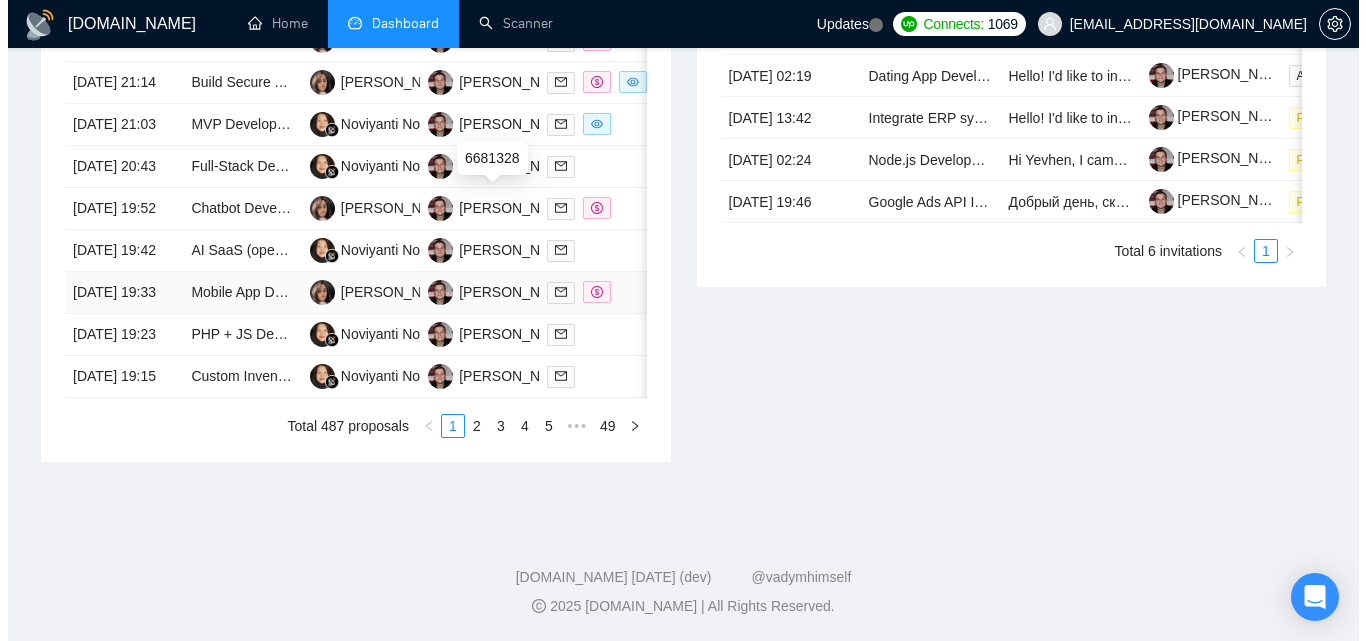 scroll, scrollTop: 1103, scrollLeft: 0, axis: vertical 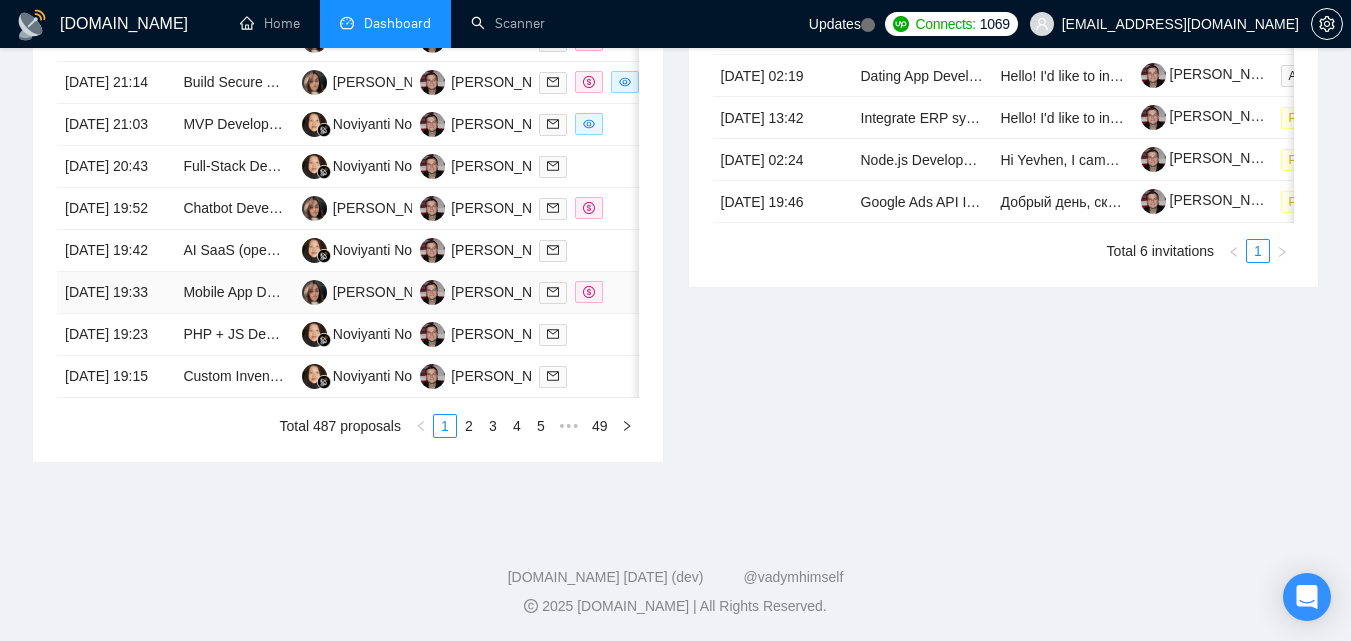 click on "30 Jun, 2025 19:33" at bounding box center (116, 293) 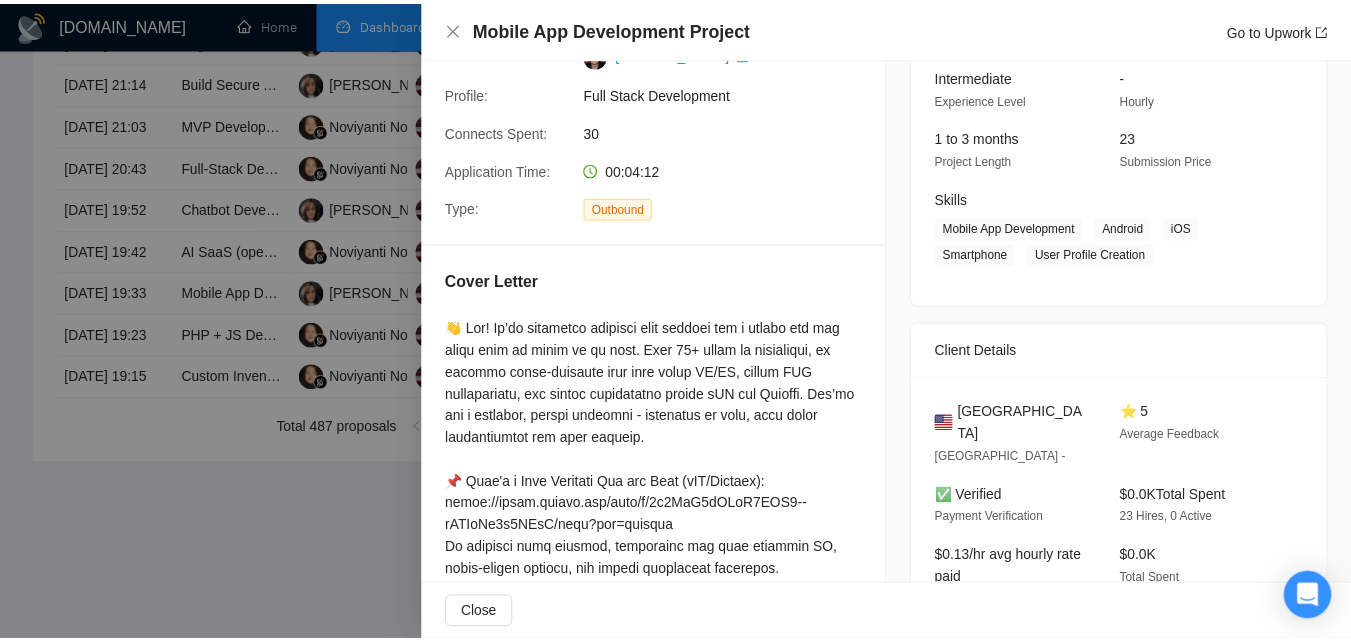 scroll, scrollTop: 181, scrollLeft: 0, axis: vertical 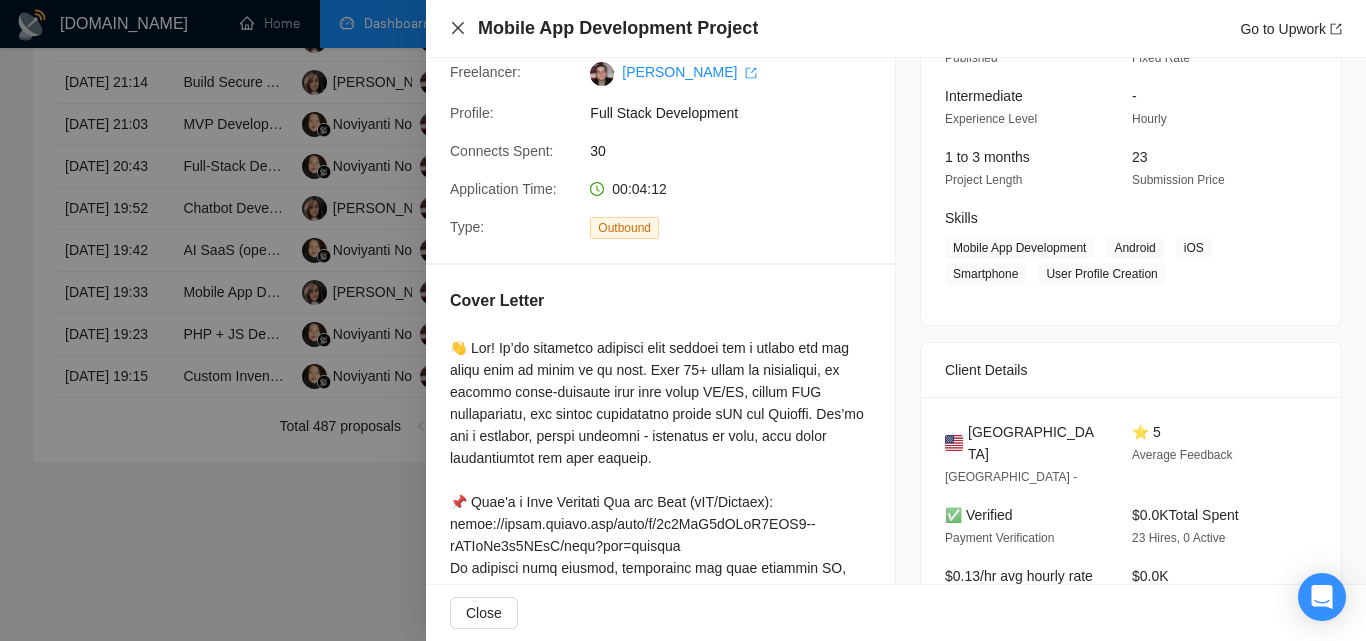 click 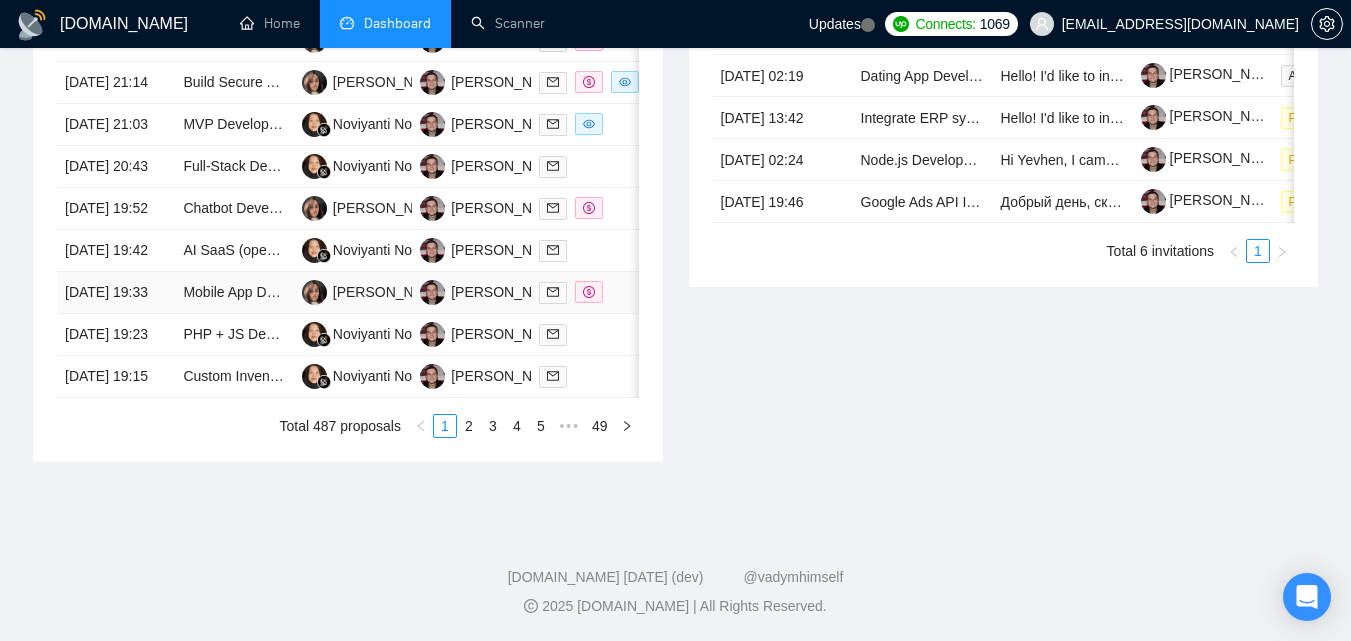 scroll, scrollTop: 303, scrollLeft: 0, axis: vertical 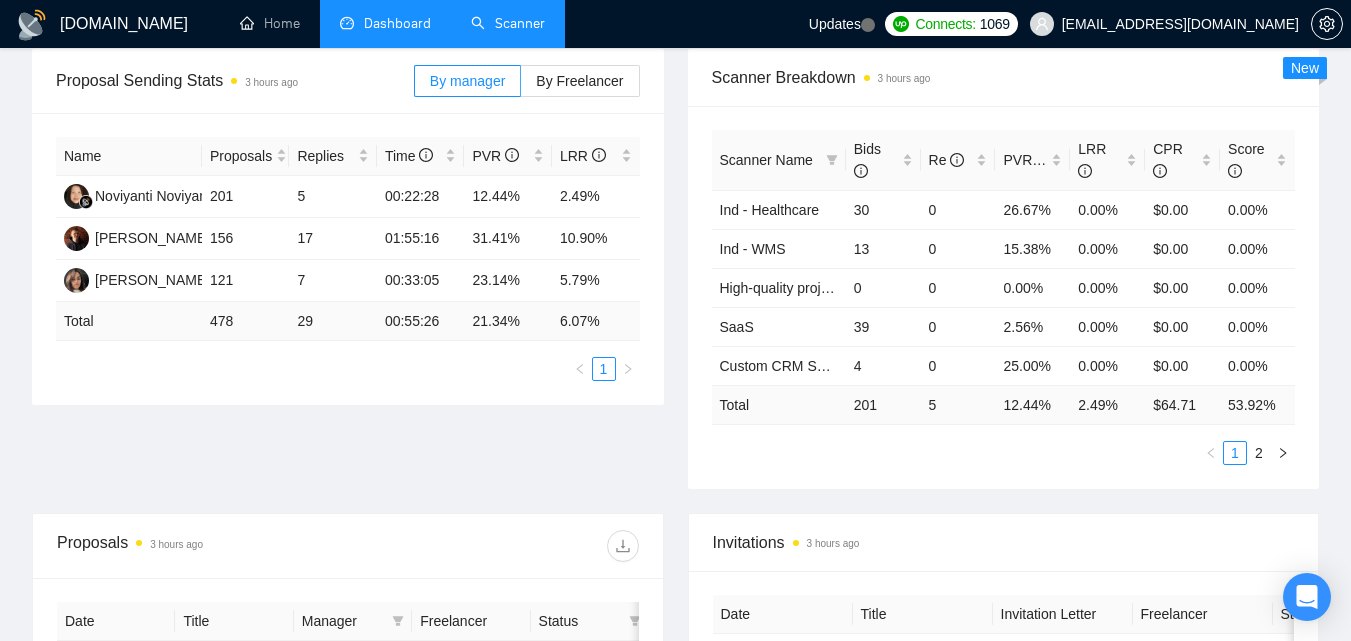 click on "Scanner" at bounding box center [508, 23] 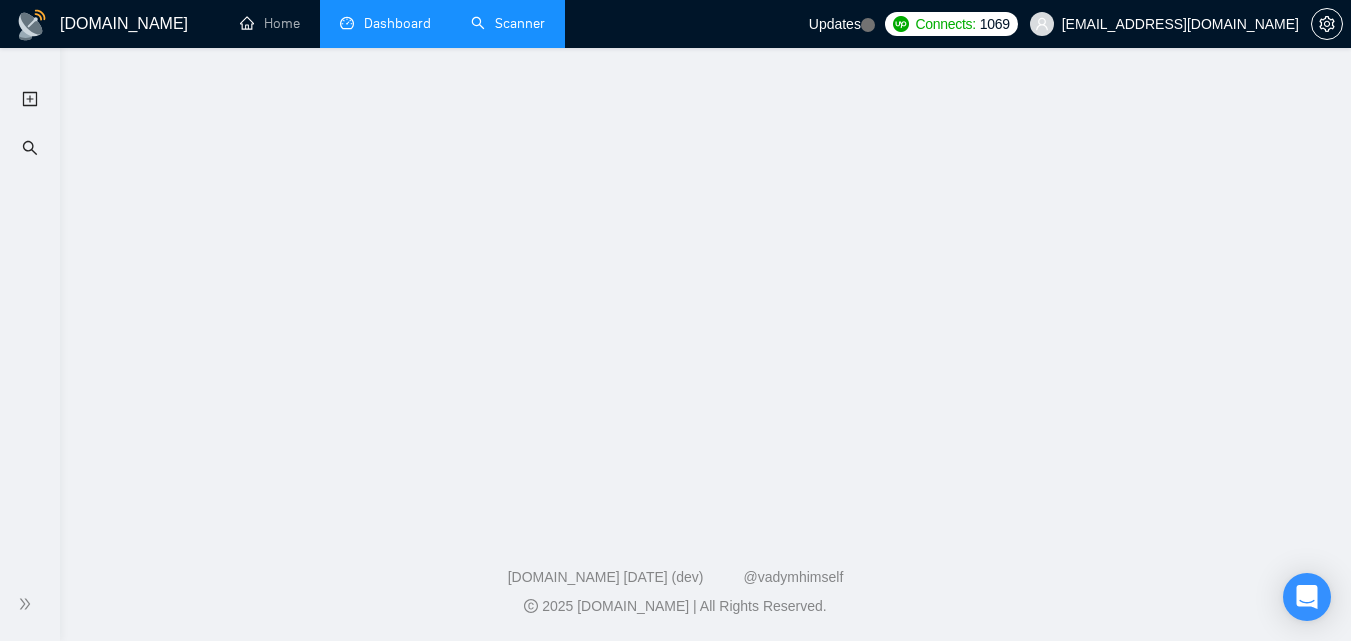 scroll, scrollTop: 0, scrollLeft: 0, axis: both 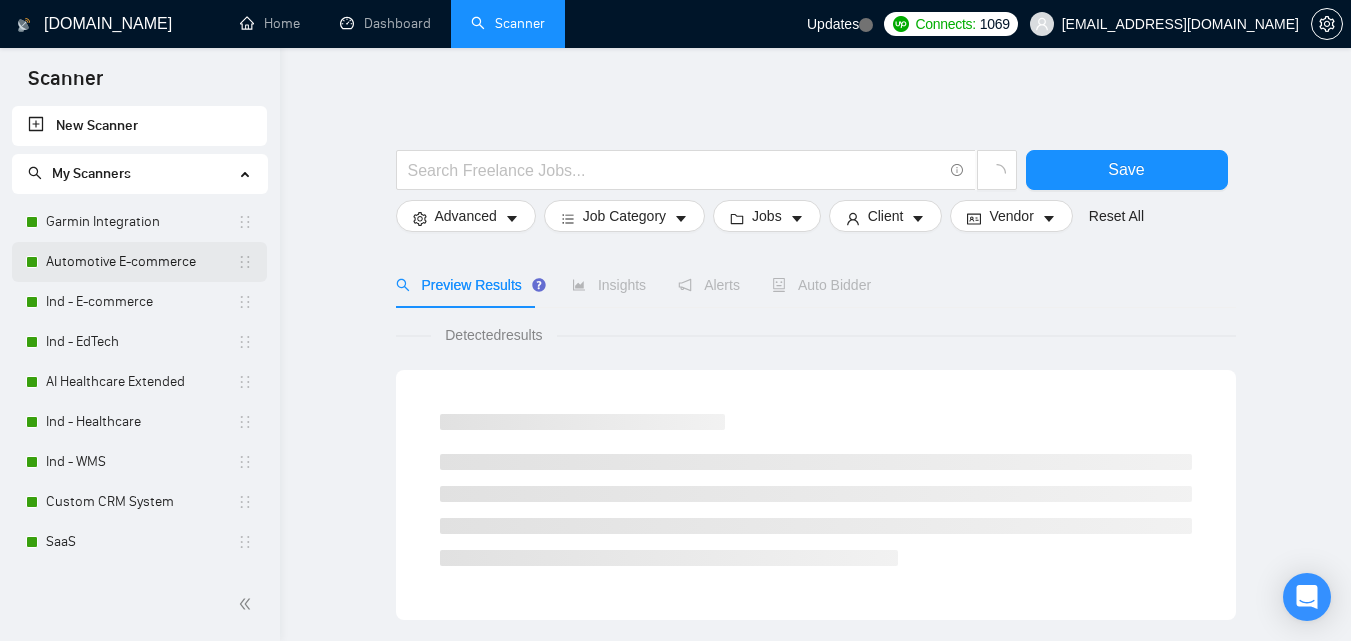 click on "Automotive E-commerce" at bounding box center [141, 262] 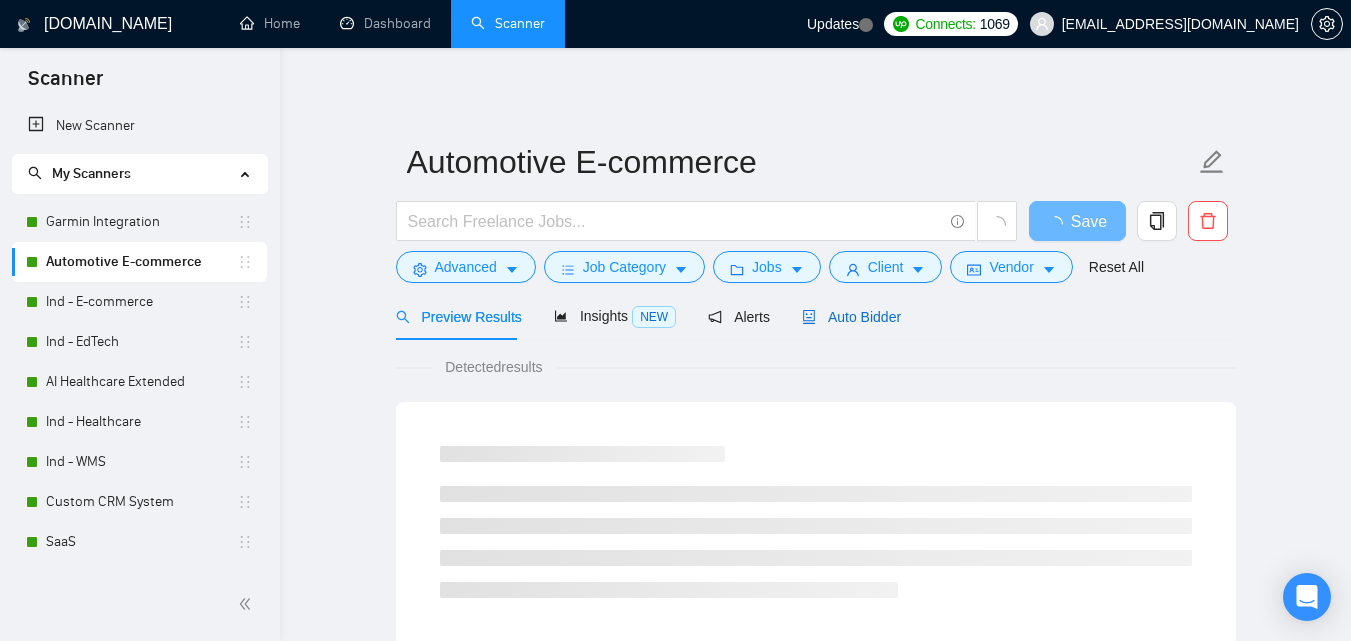 click on "Auto Bidder" at bounding box center [851, 317] 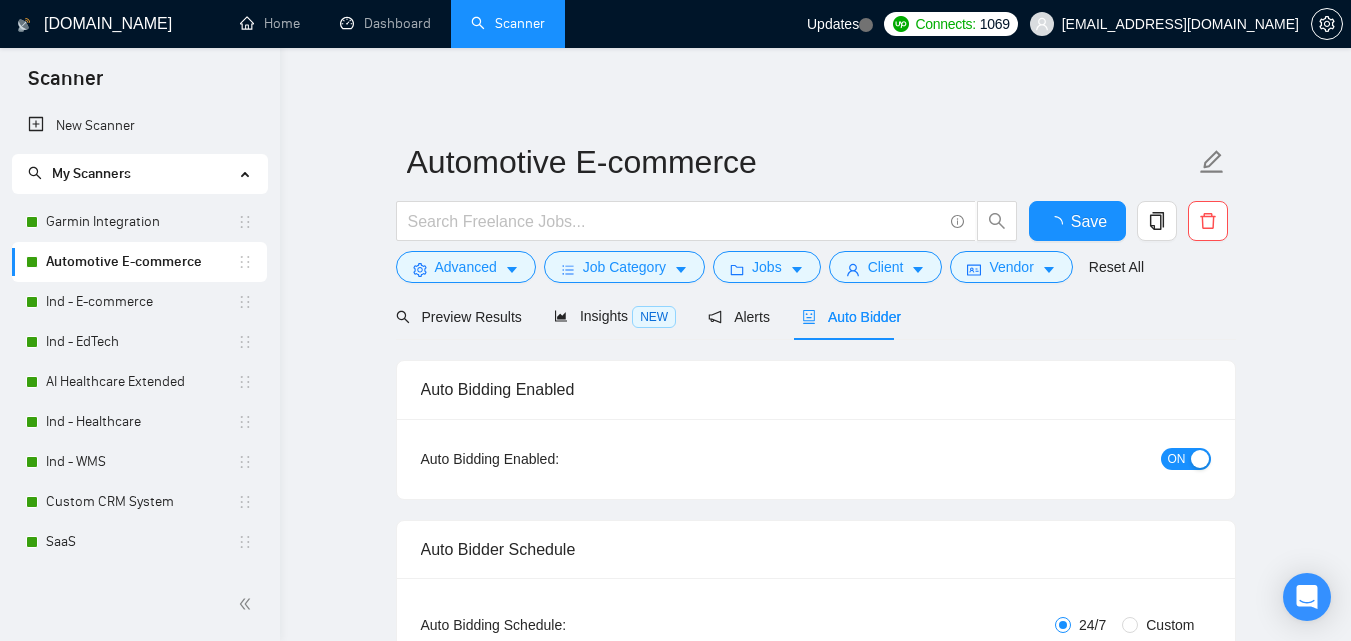 type 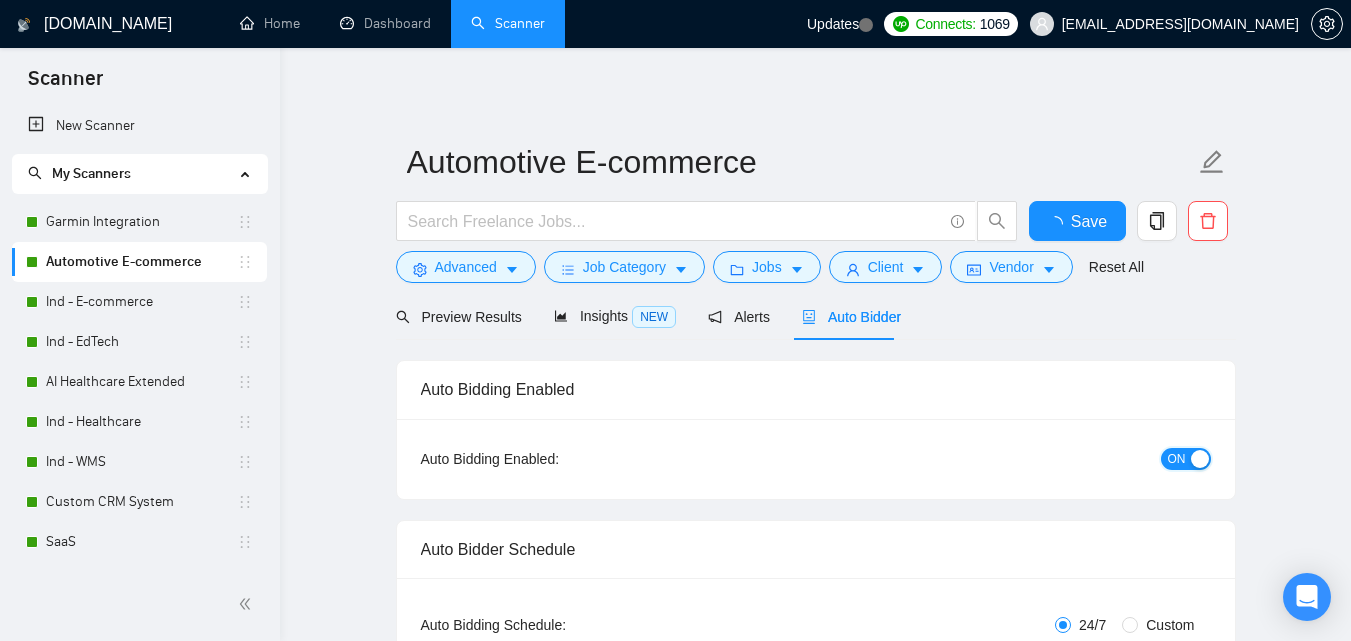 click at bounding box center [1200, 459] 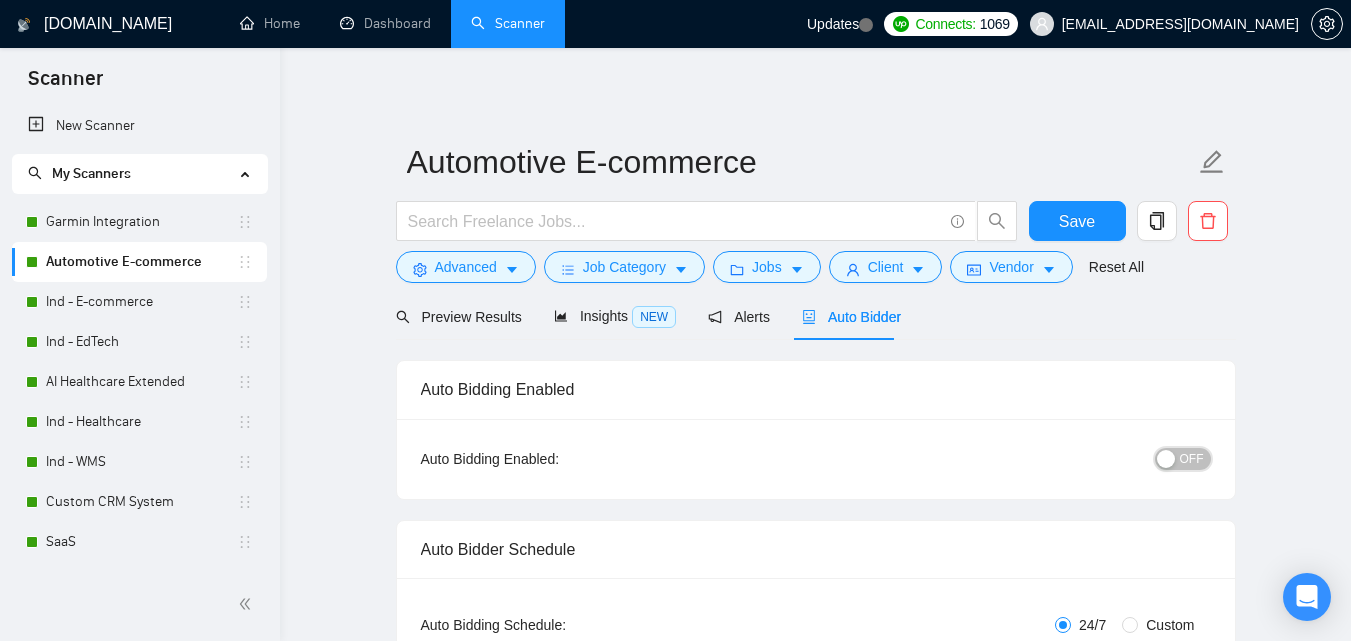 checkbox on "true" 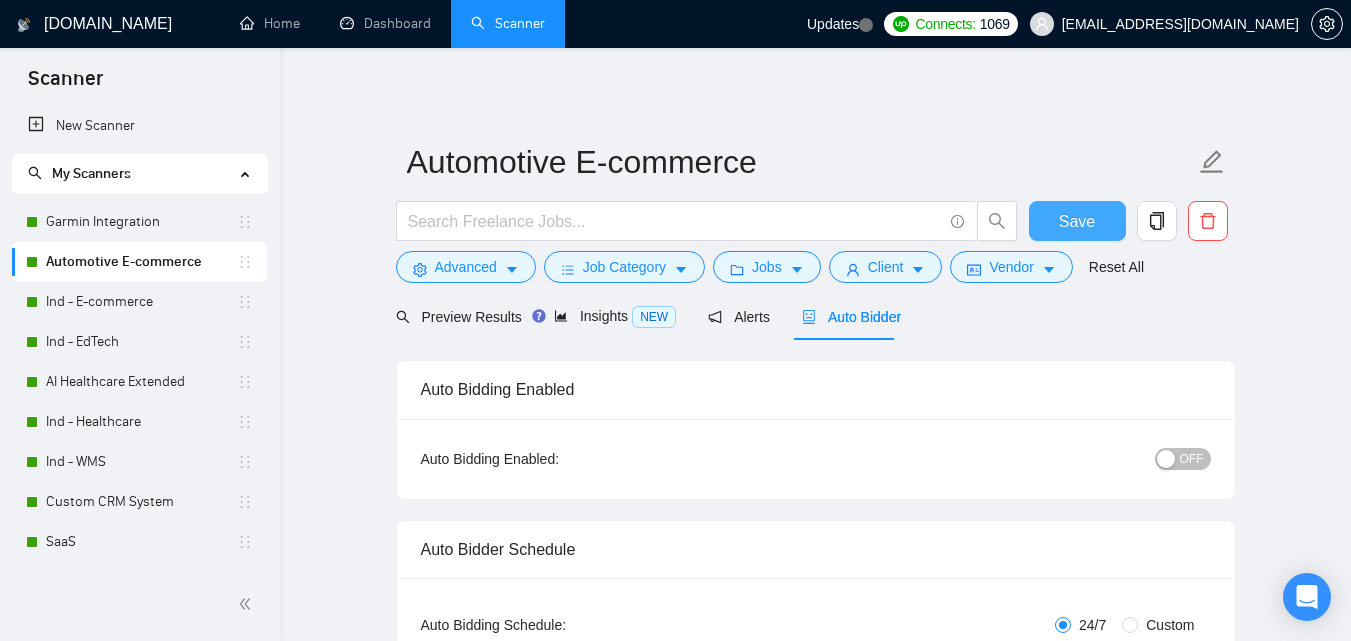 click on "Save" at bounding box center (1077, 221) 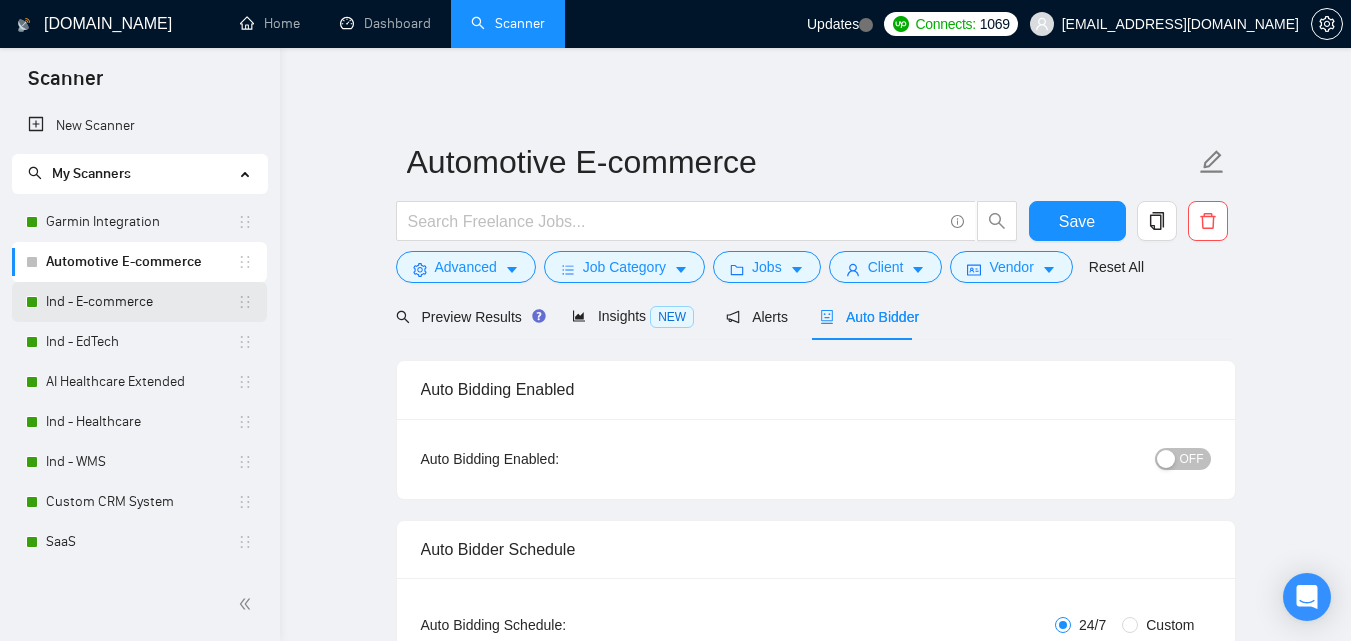 click on "Ind - E-commerce" at bounding box center [141, 302] 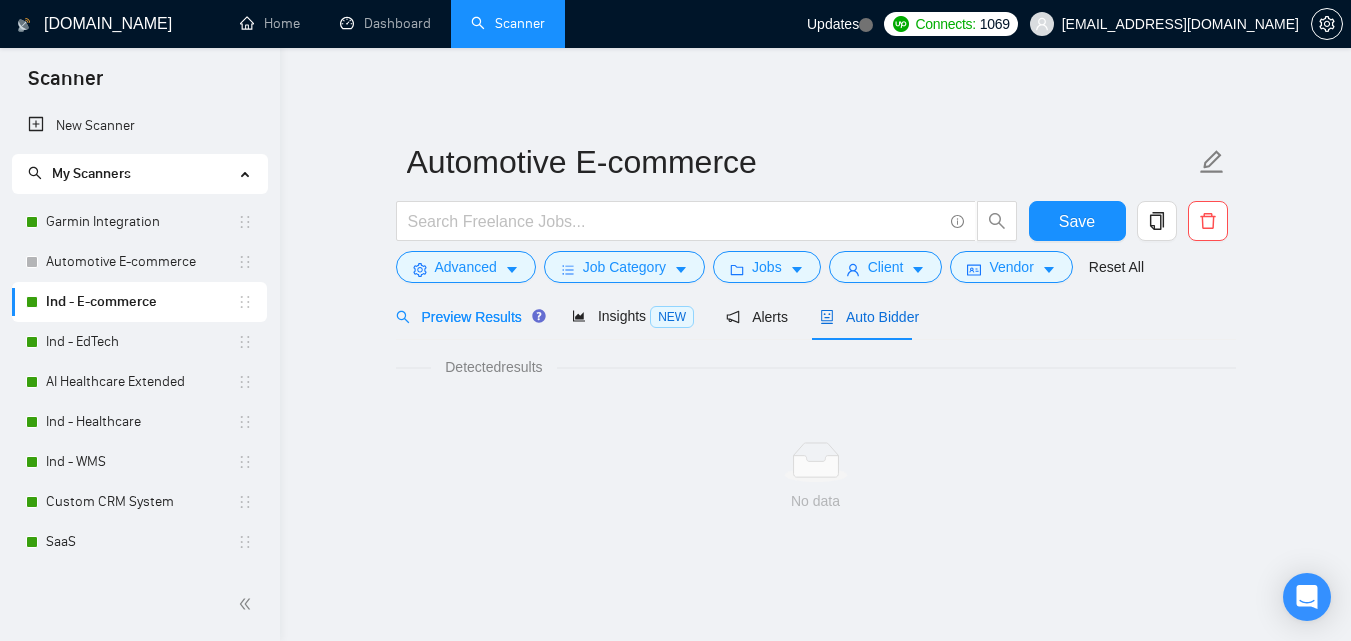 click on "Auto Bidder" at bounding box center (869, 317) 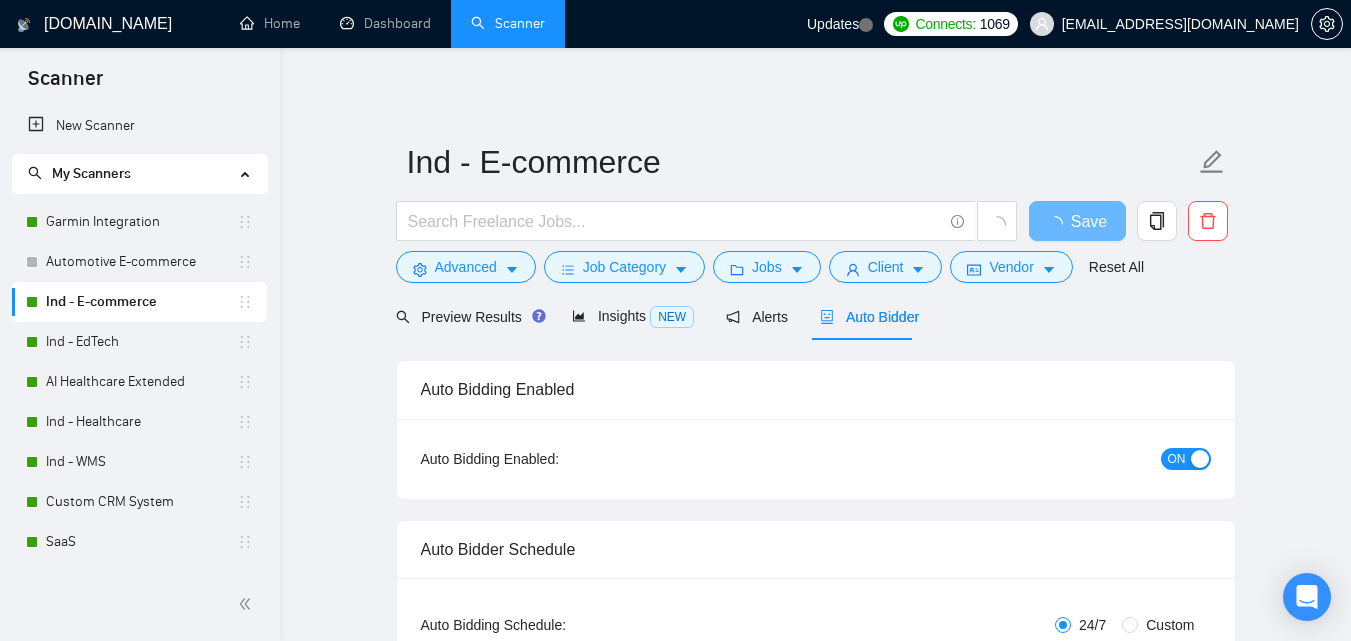 type 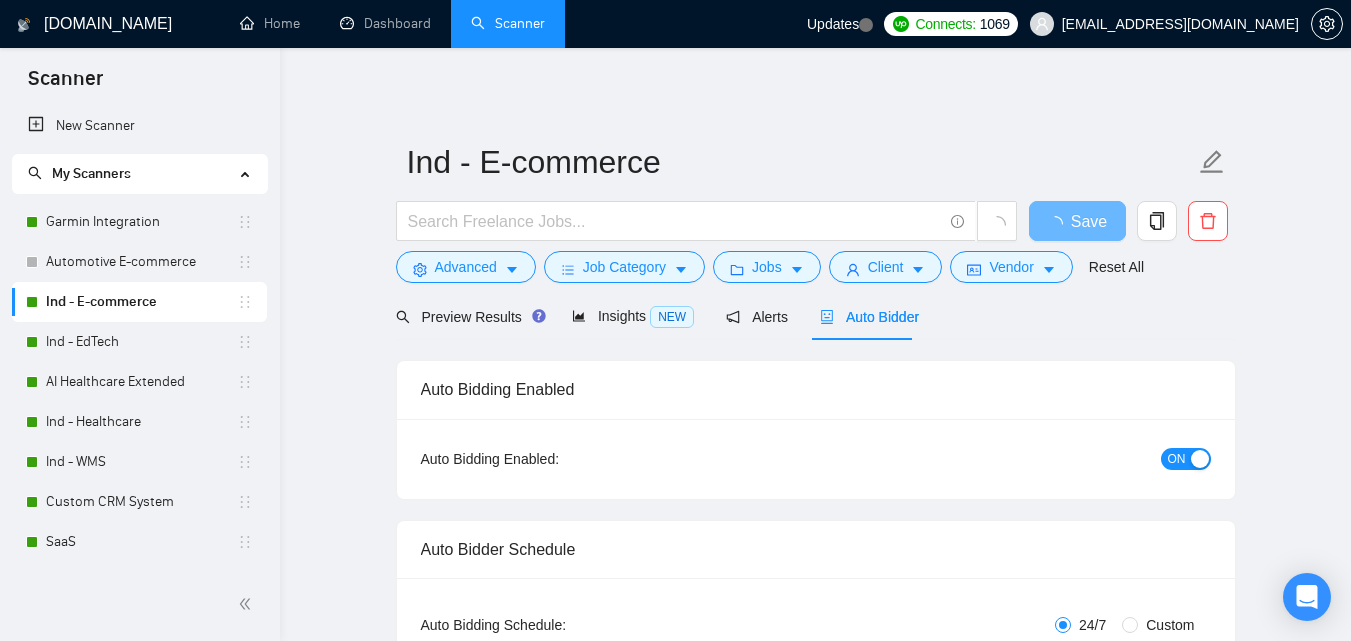checkbox on "true" 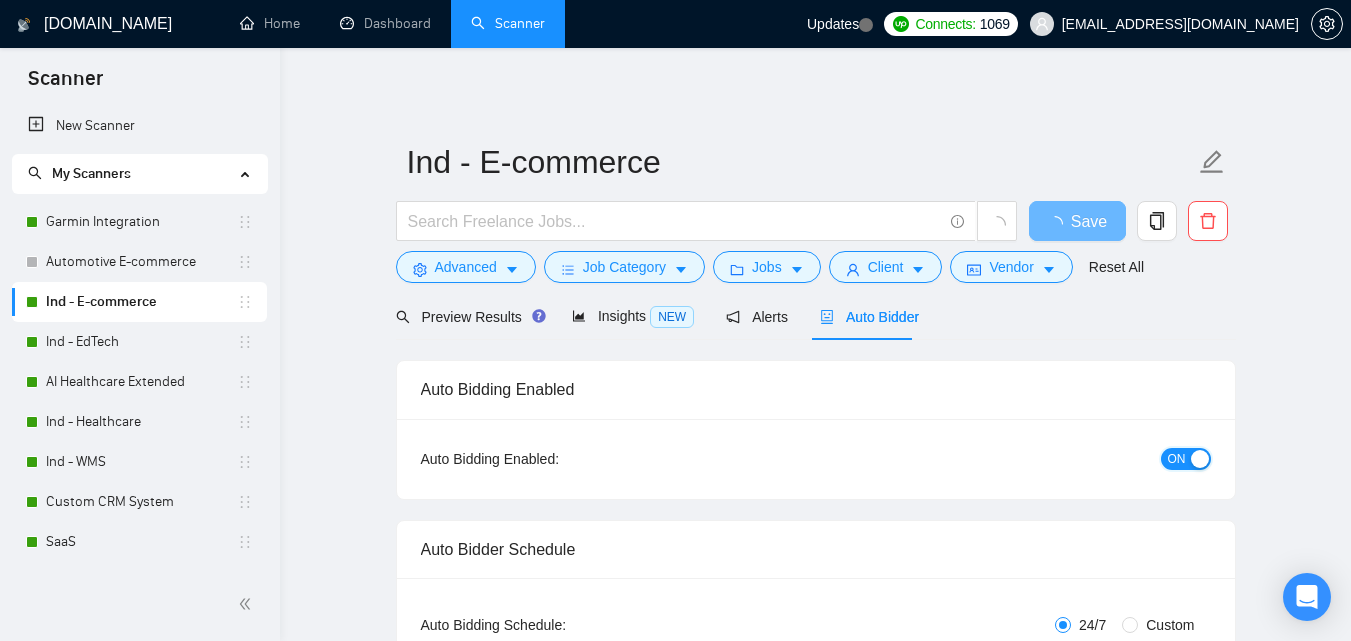 click on "ON" at bounding box center (1177, 459) 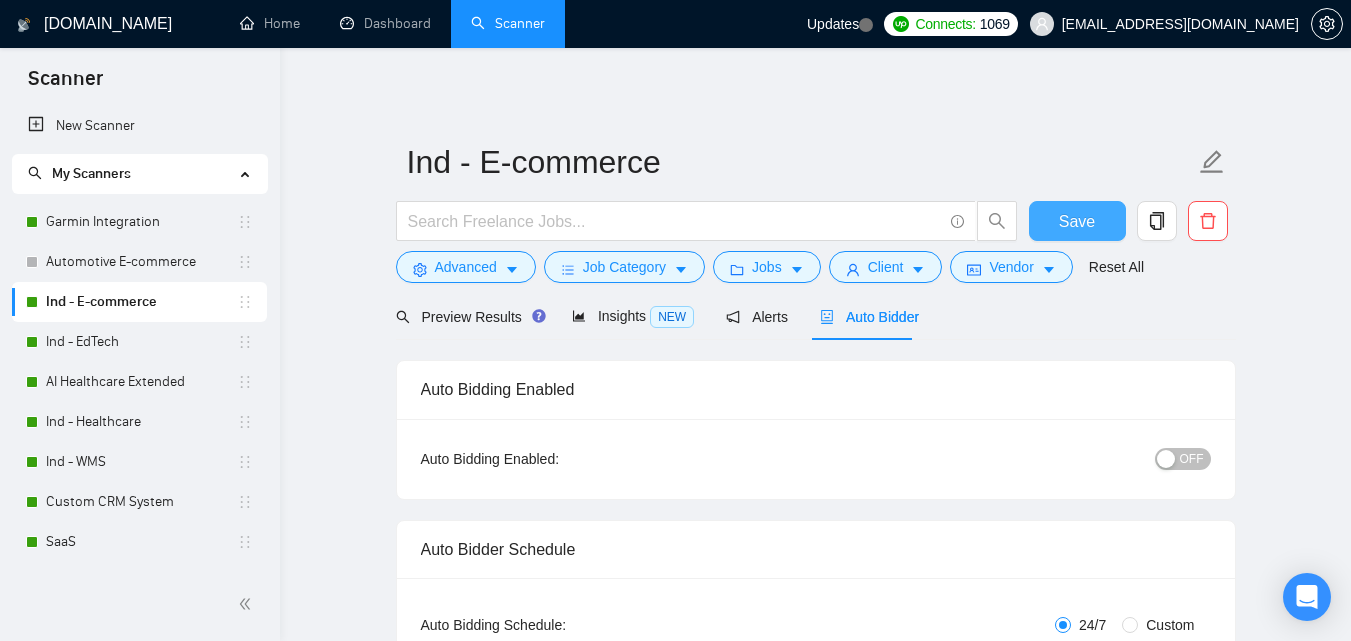 click on "Save" at bounding box center [1077, 221] 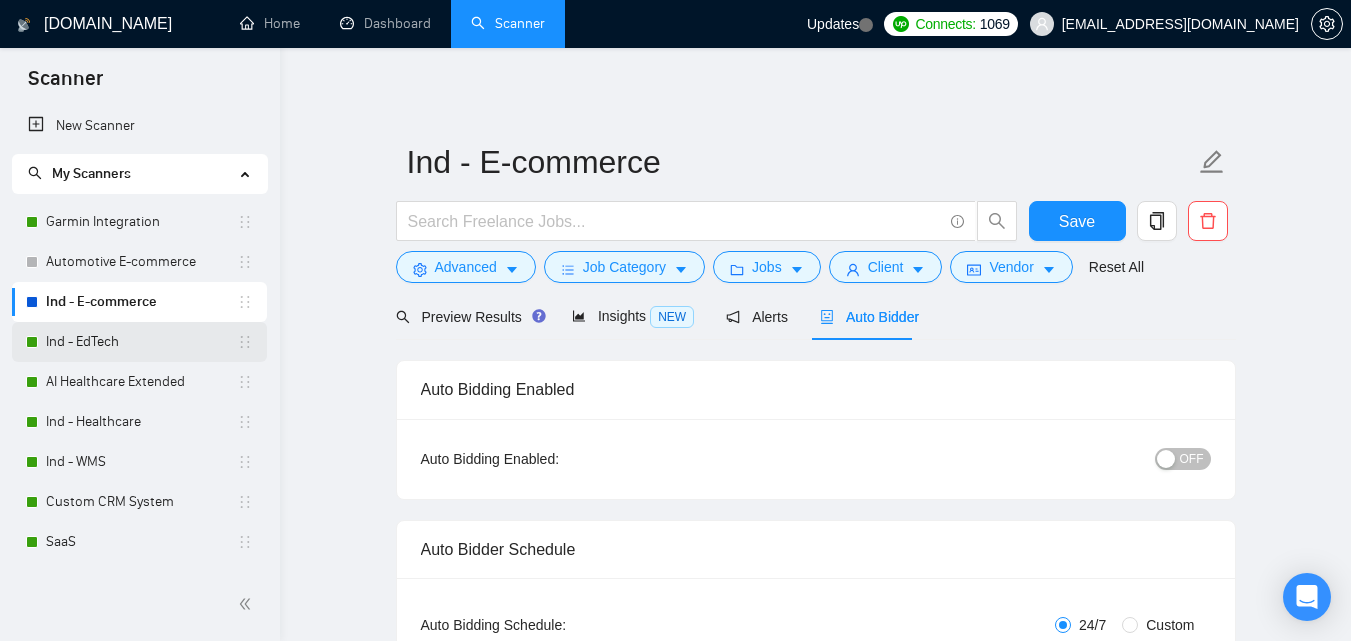 click on "Ind - EdTech" at bounding box center (141, 342) 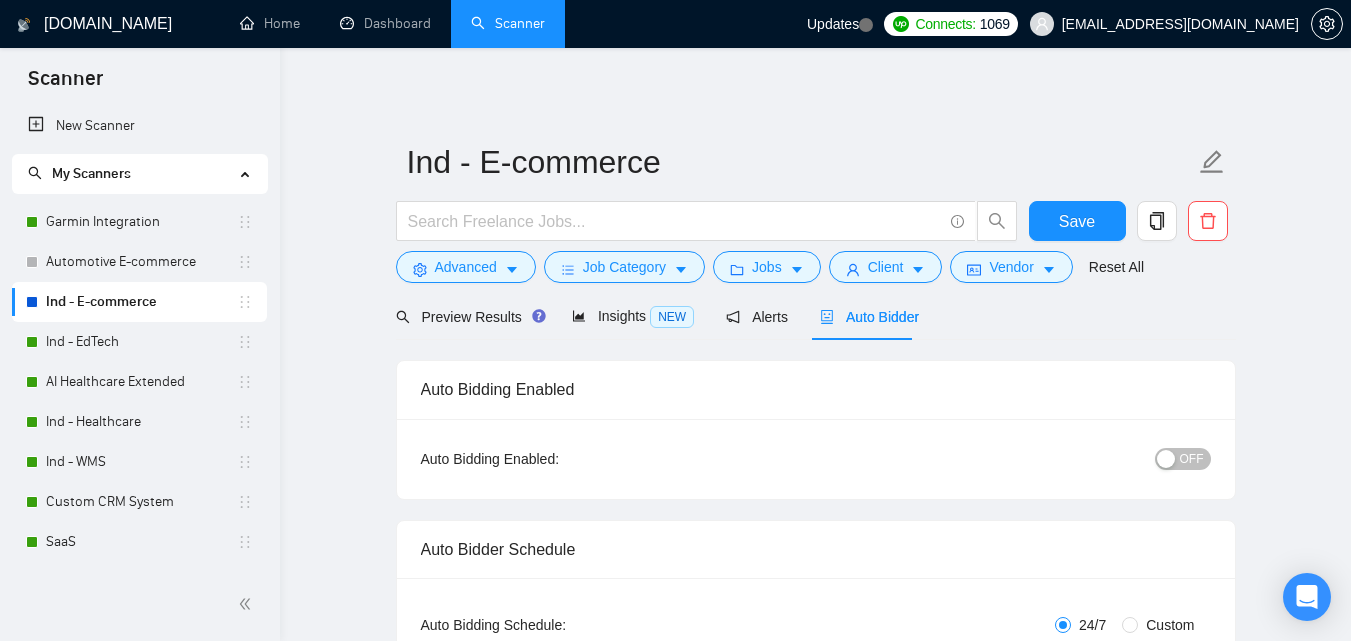 click on "Auto Bidder" at bounding box center (869, 317) 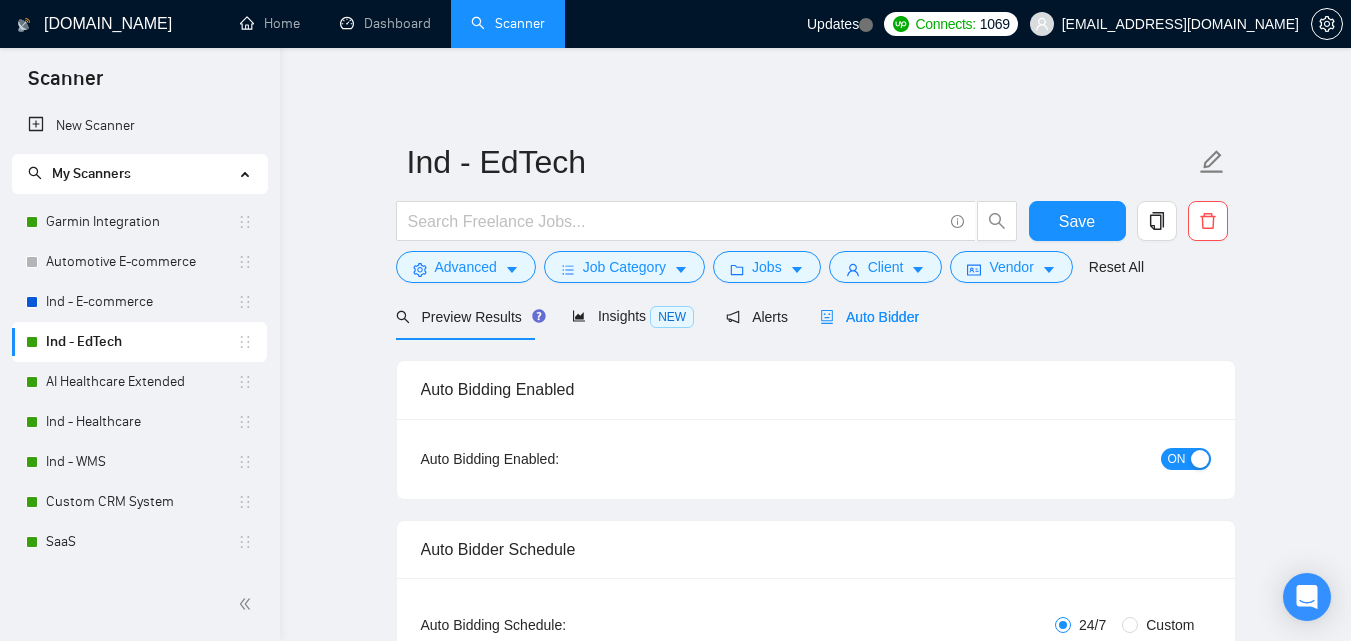 click at bounding box center (1200, 459) 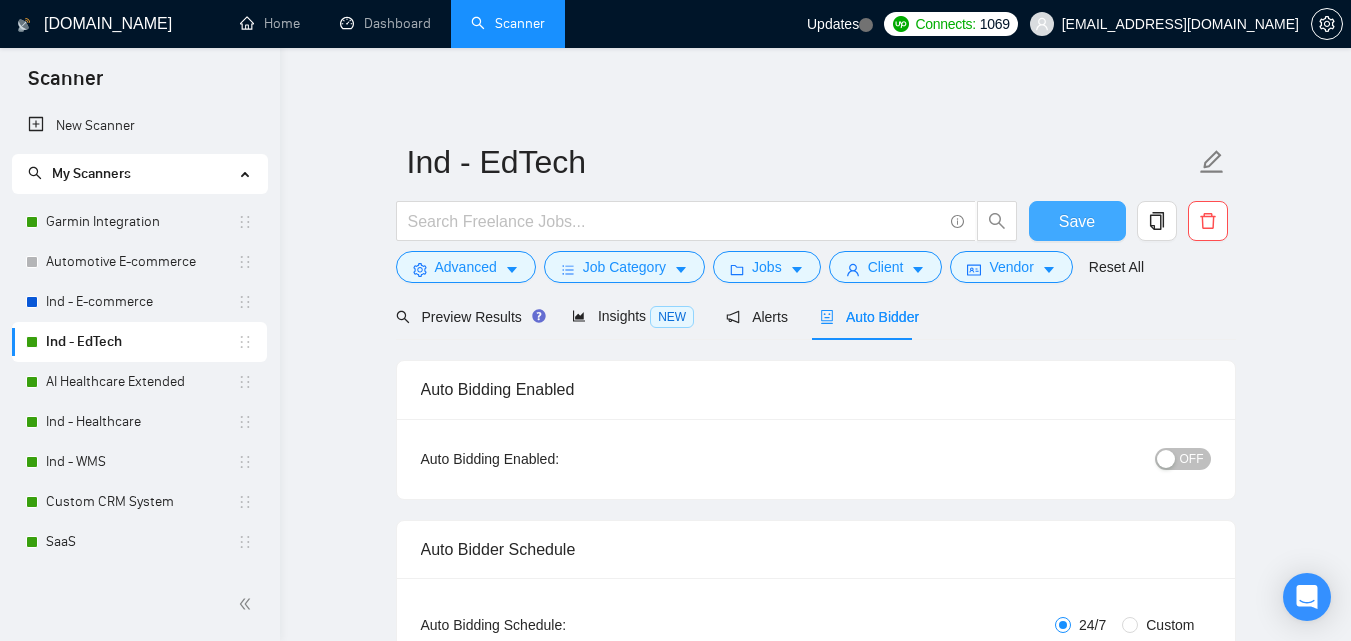 click on "Save" at bounding box center (1077, 221) 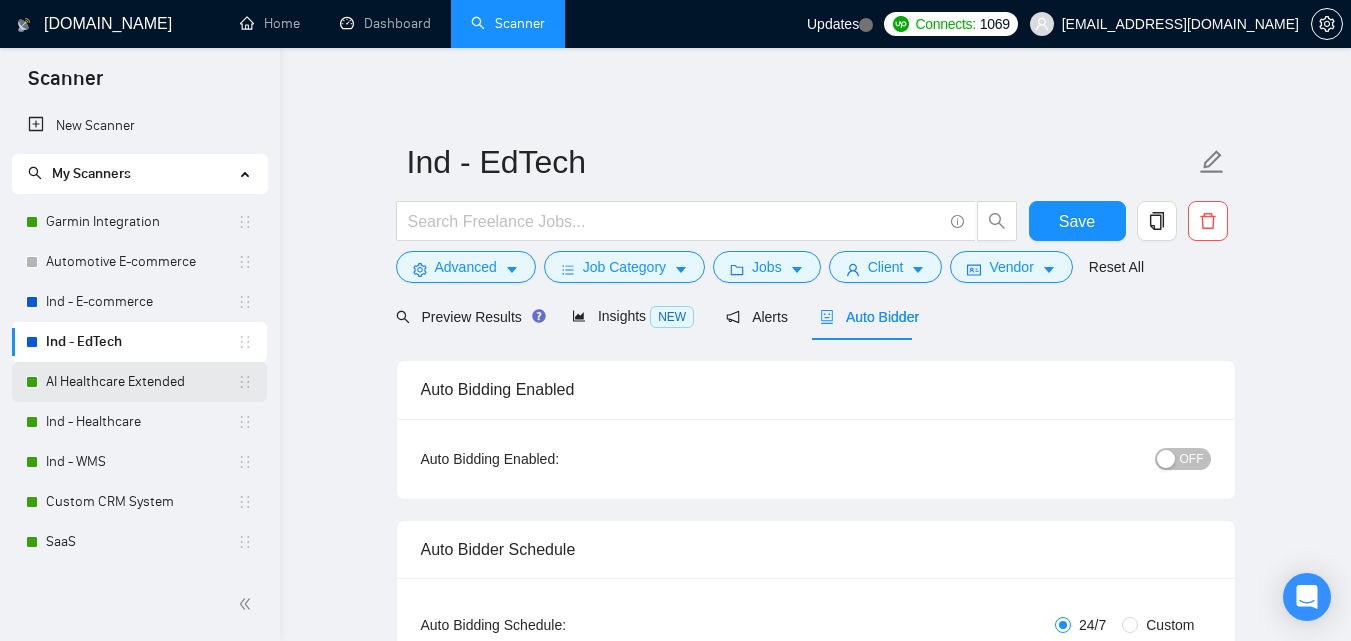 click on "AI Healthcare Extended" at bounding box center [141, 382] 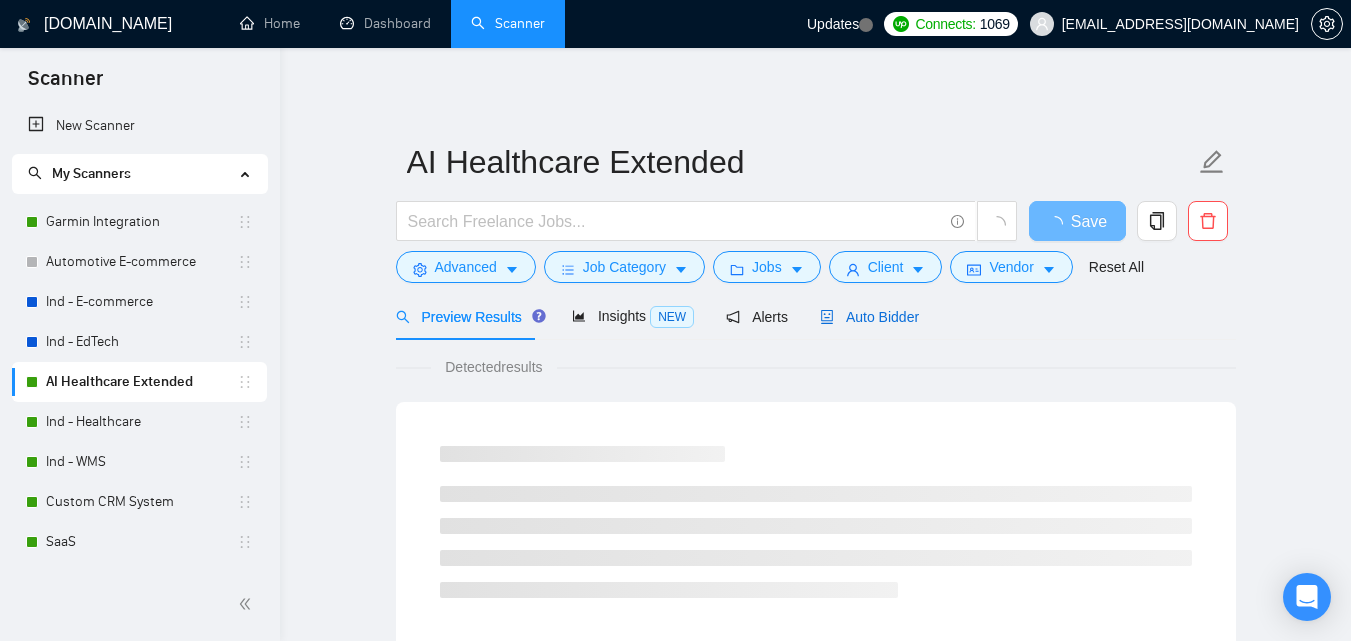 click on "Auto Bidder" at bounding box center [869, 317] 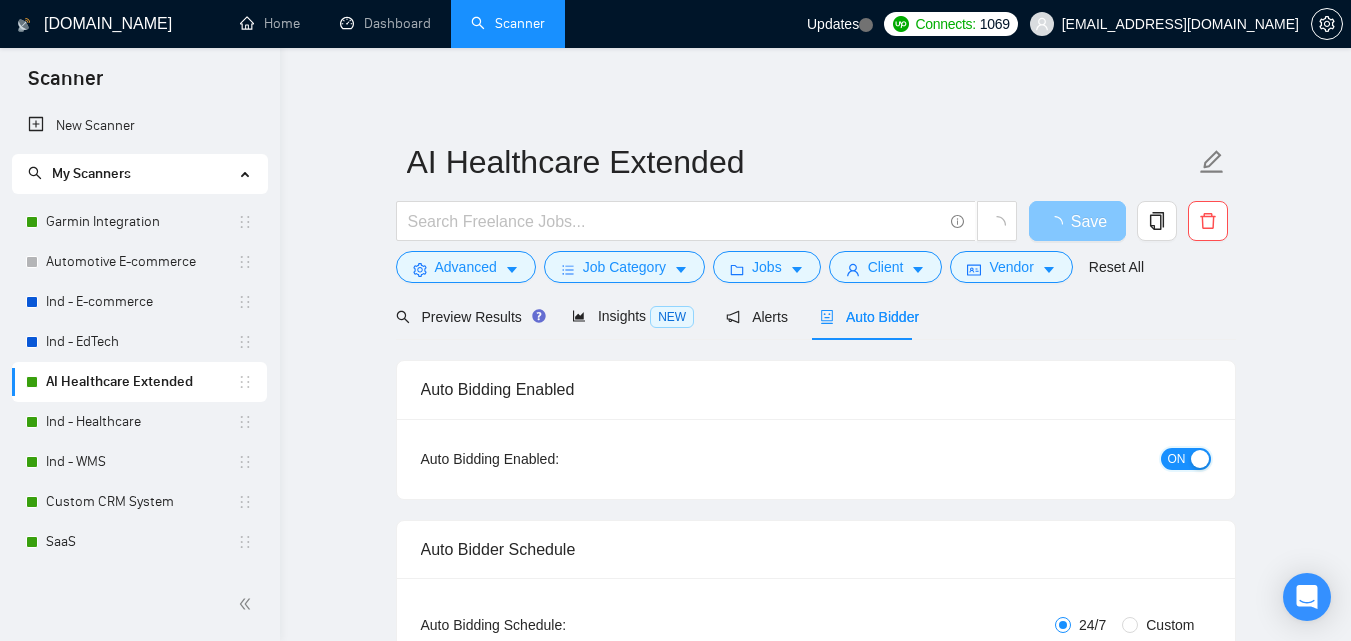 click on "ON" at bounding box center [1177, 459] 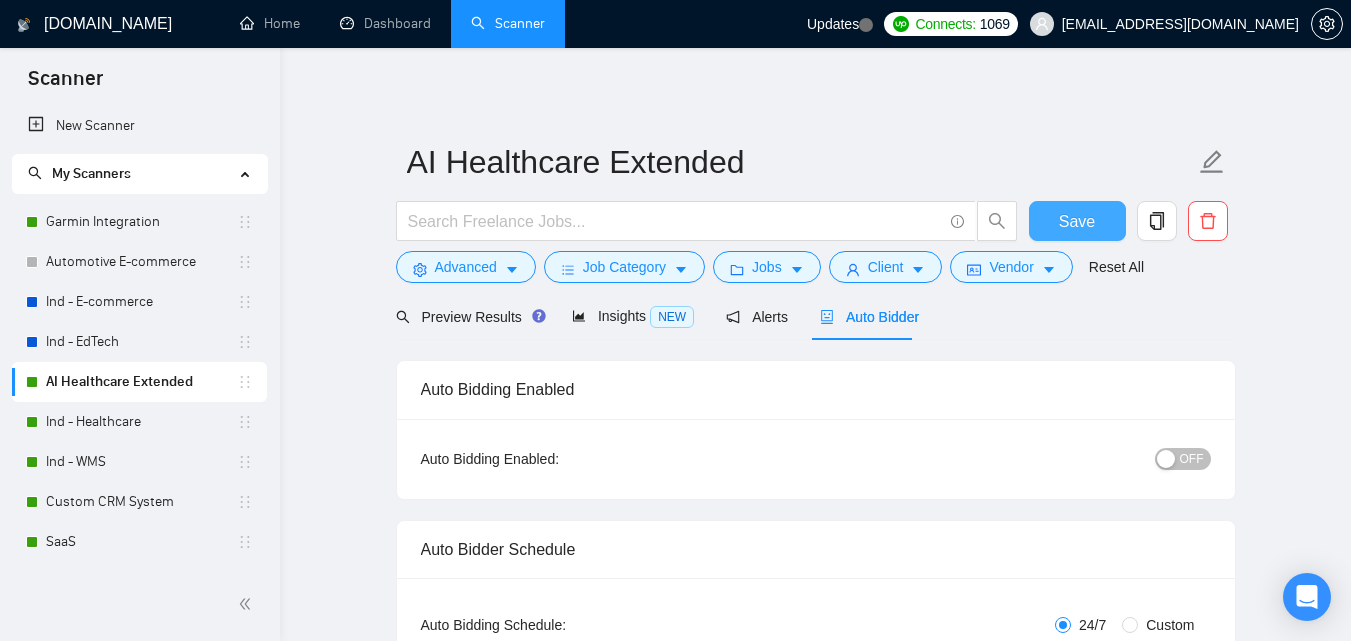 click on "Save" at bounding box center (1077, 221) 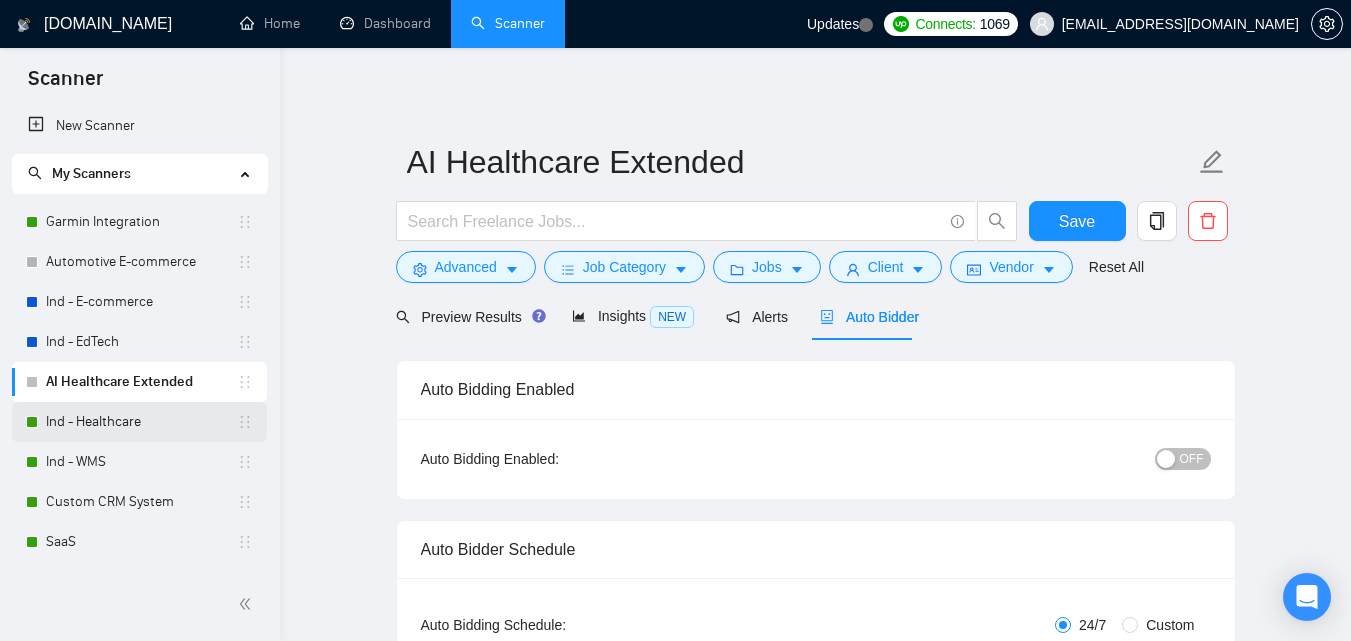 click on "Ind - Healthcare" at bounding box center [141, 422] 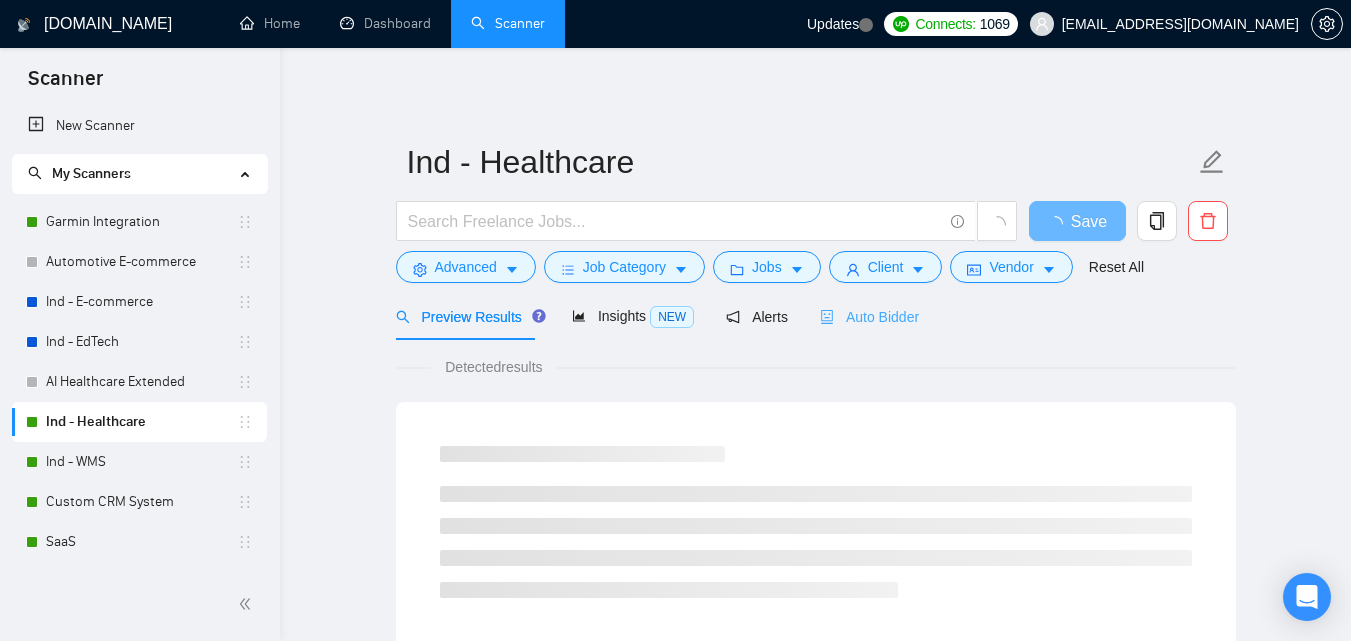 click on "Auto Bidder" at bounding box center [869, 316] 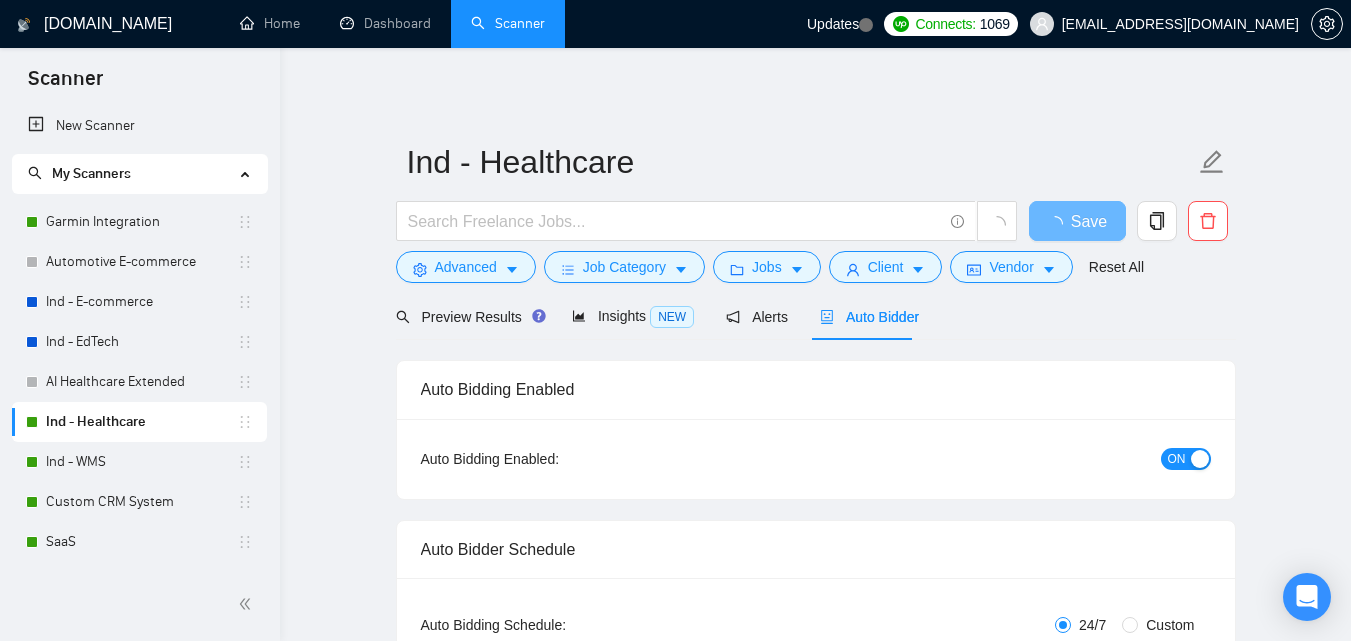 type 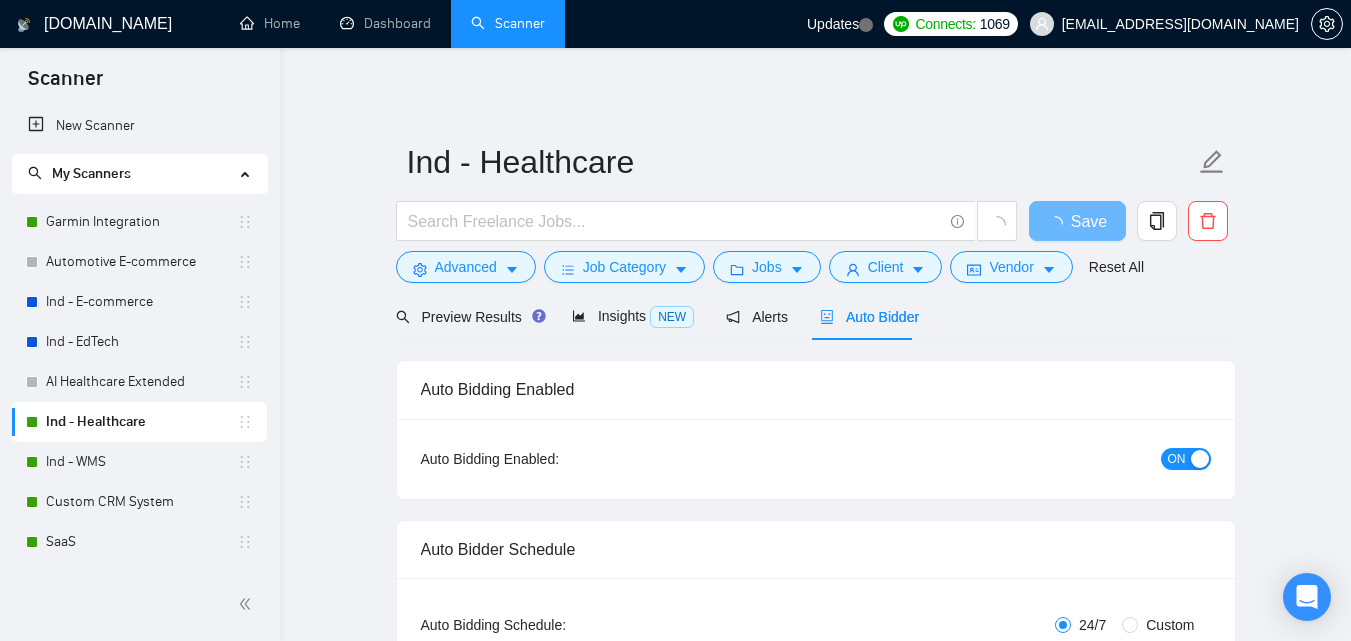 checkbox on "true" 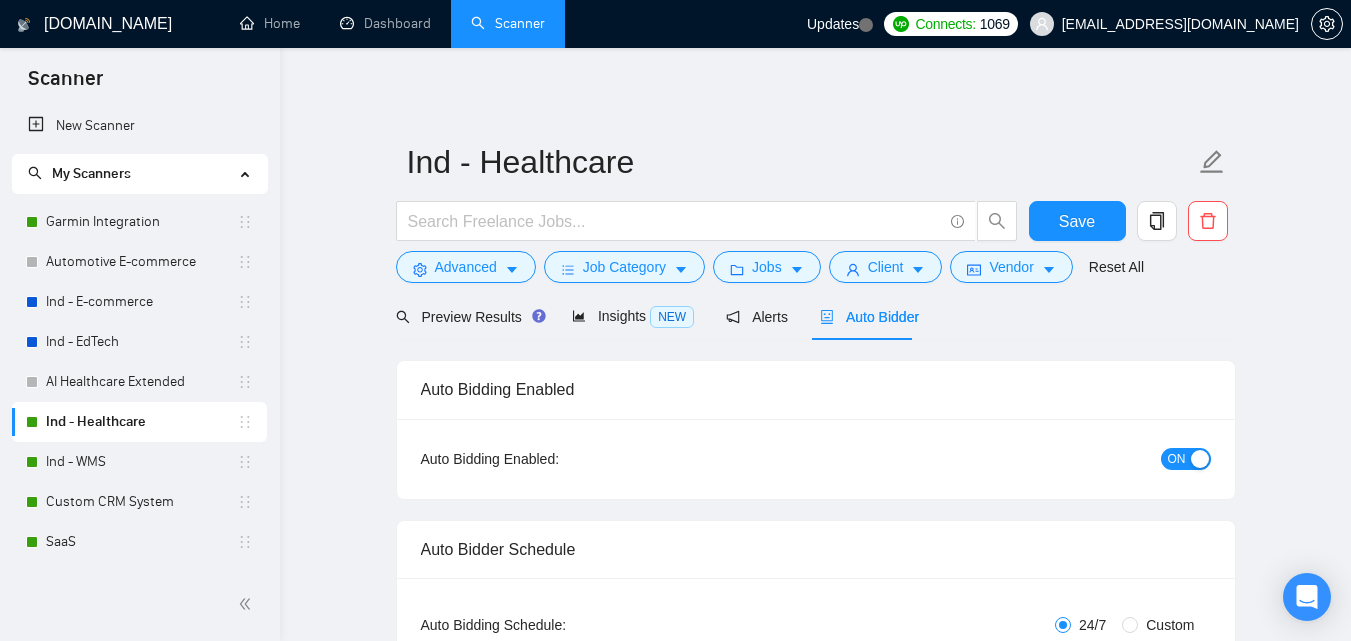 click on "ON" at bounding box center [1078, 458] 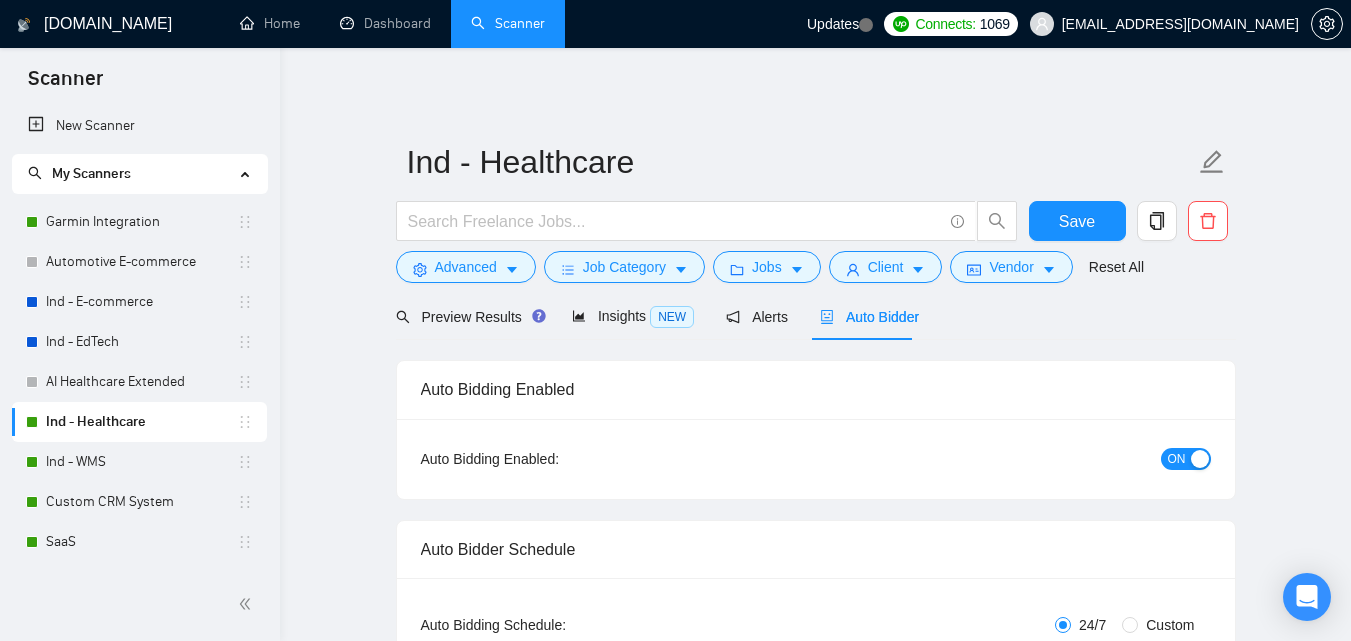 click on "ON" at bounding box center (1177, 459) 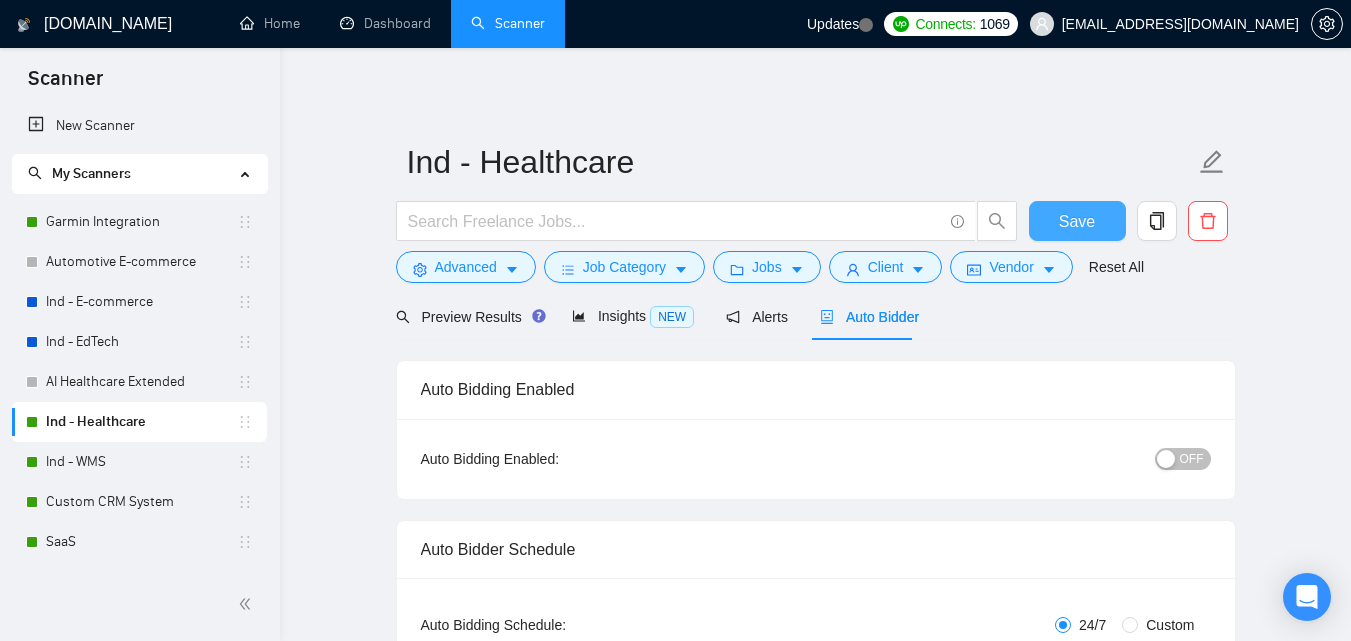 click on "Save" at bounding box center [1077, 221] 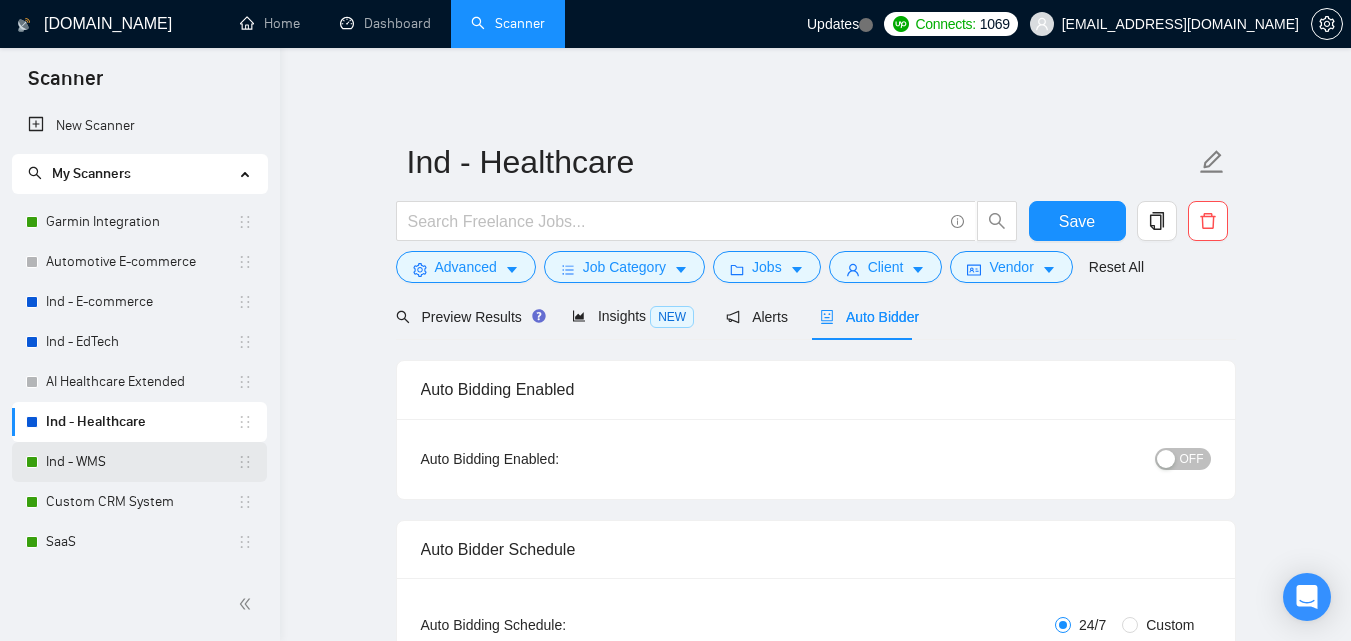 click on "Ind - WMS" at bounding box center (141, 462) 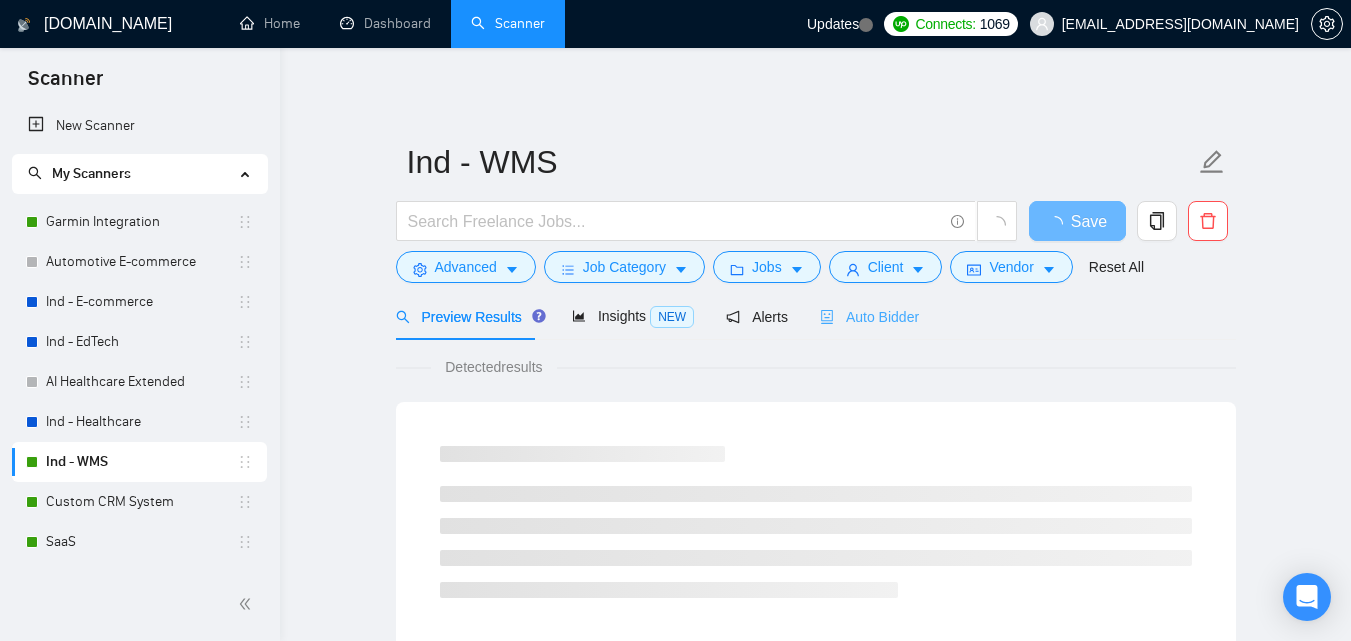 click on "Auto Bidder" at bounding box center [869, 316] 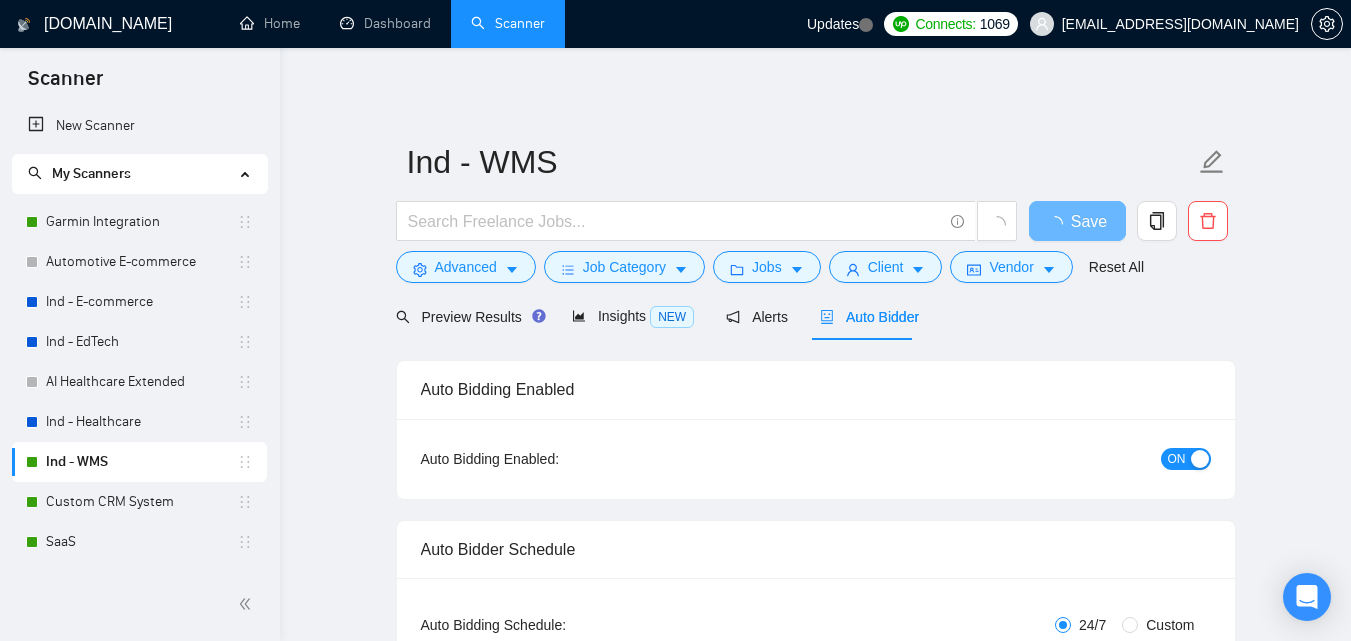 type 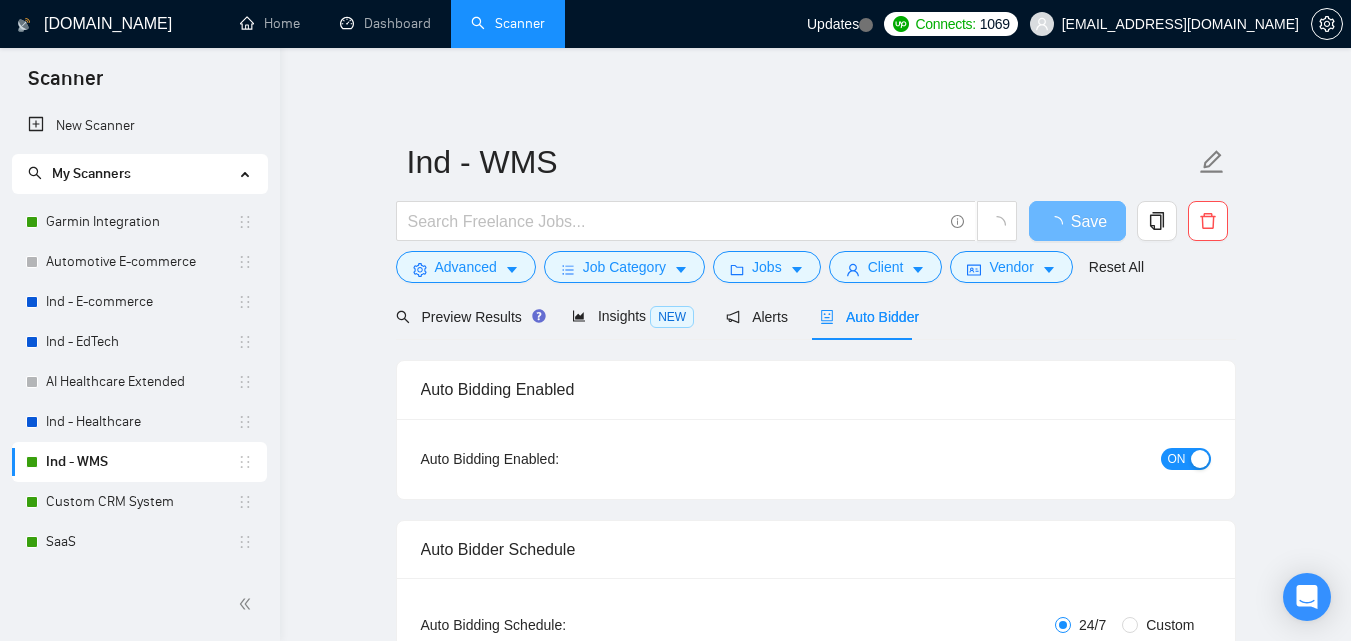 checkbox on "true" 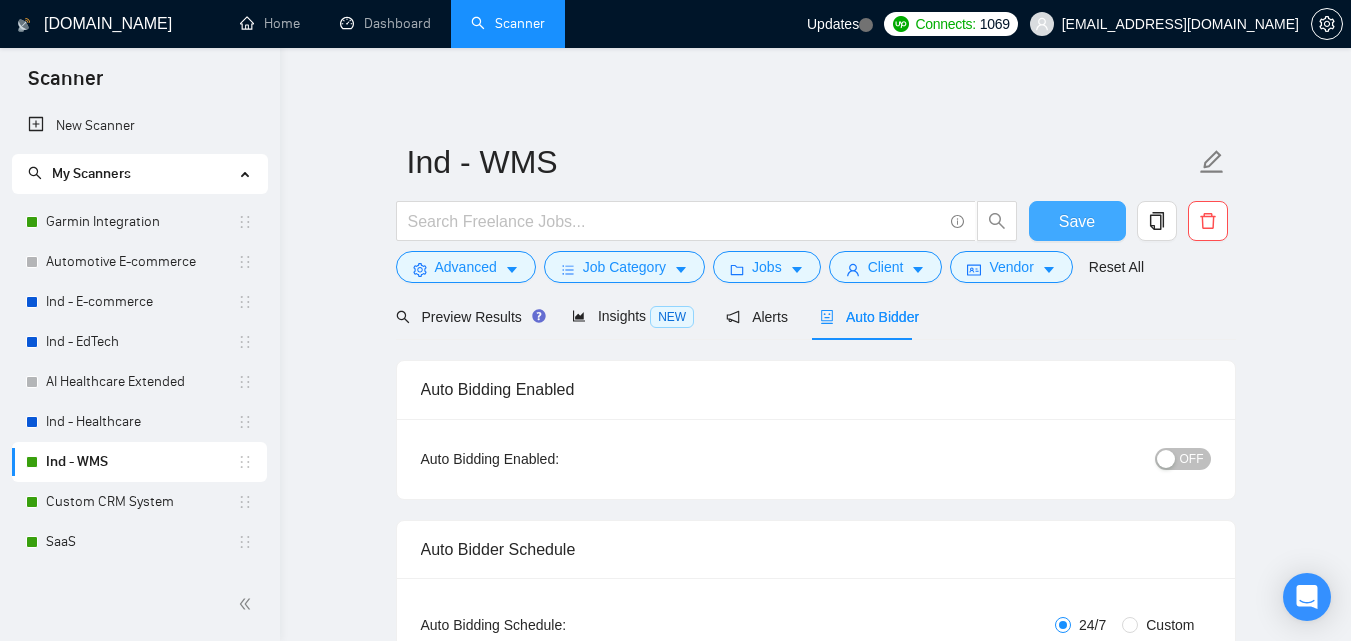click on "Save" at bounding box center [1077, 221] 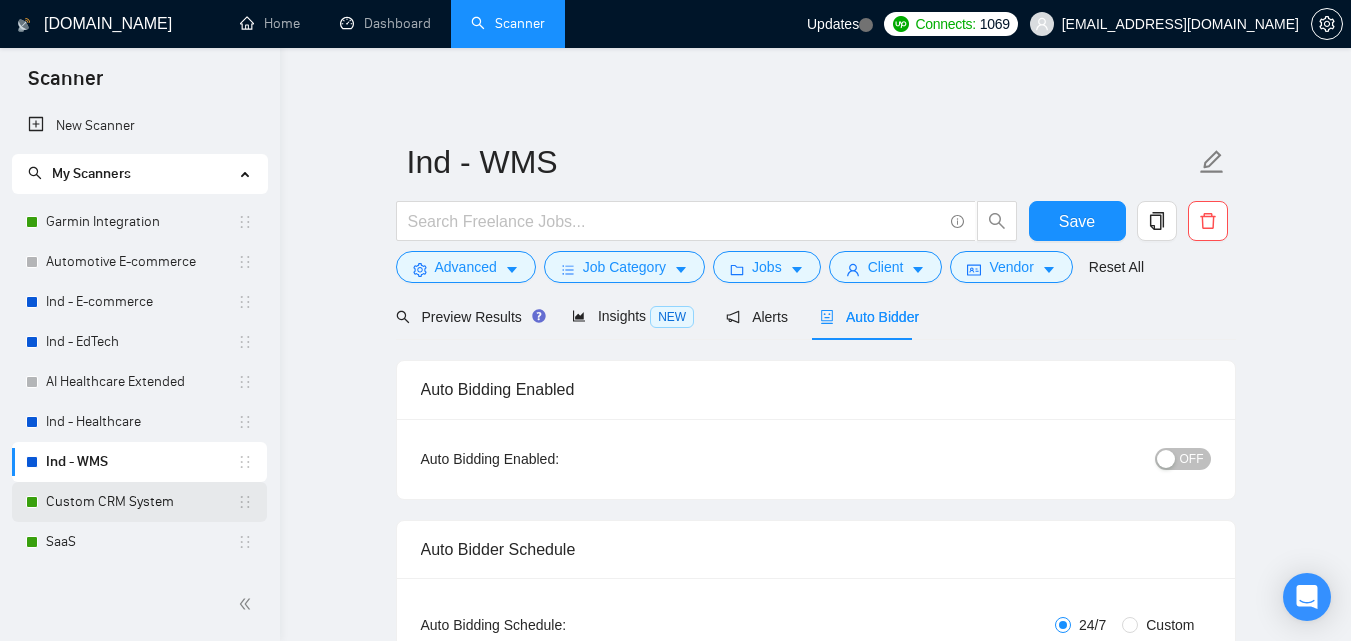 click on "Custom CRM System" at bounding box center (141, 502) 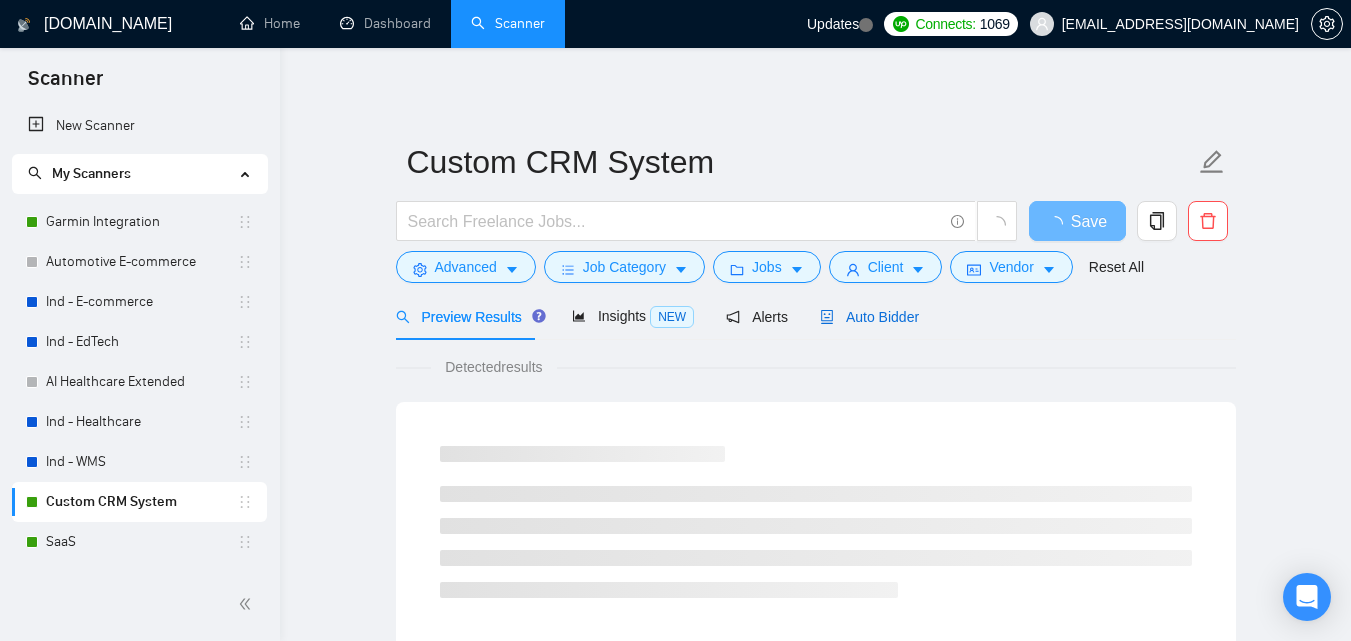 click on "Auto Bidder" at bounding box center (869, 317) 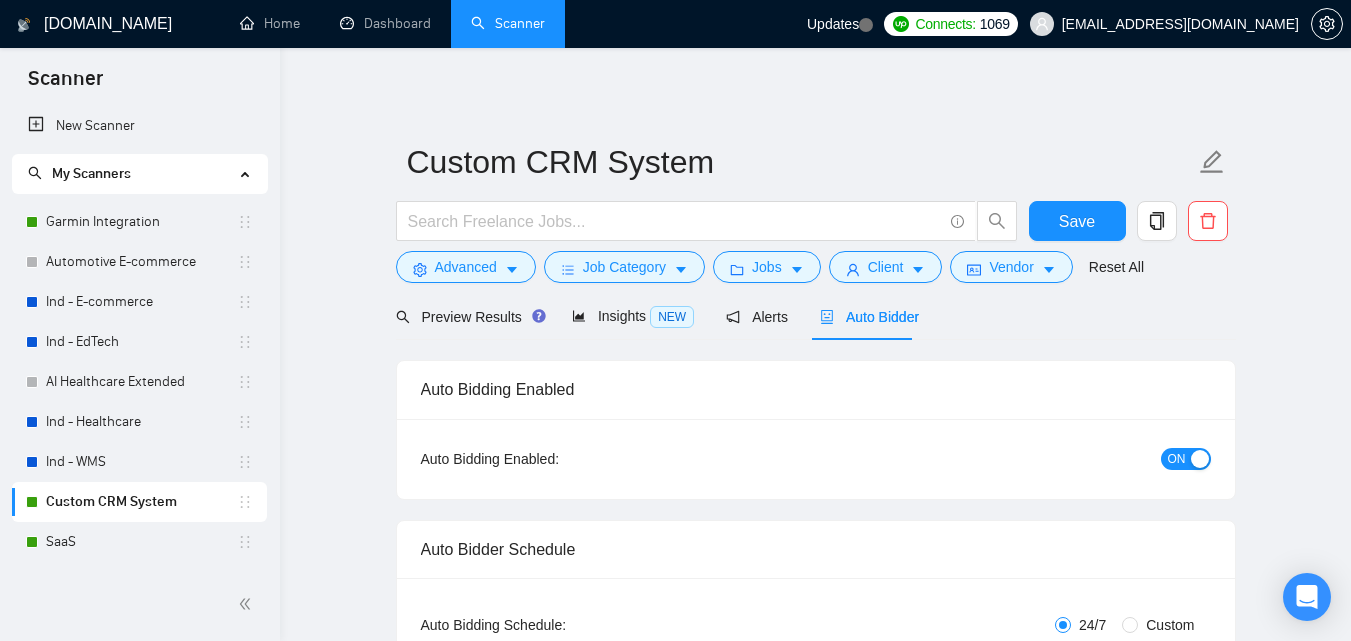 type 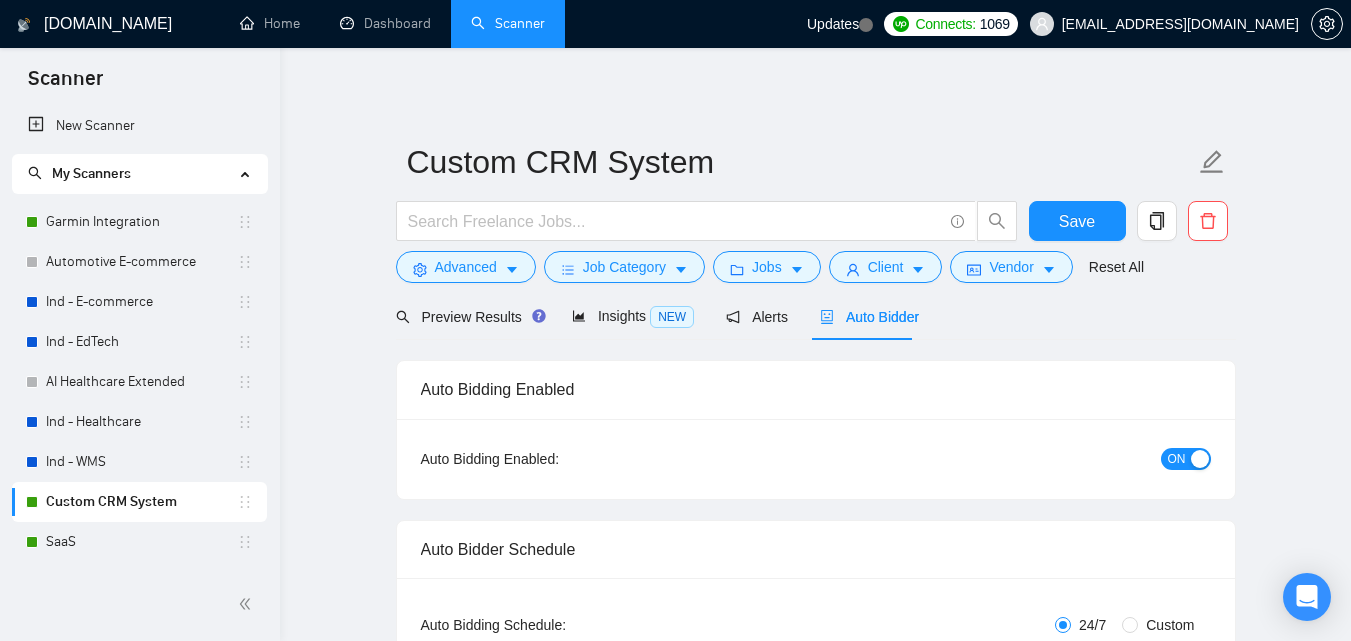 checkbox on "true" 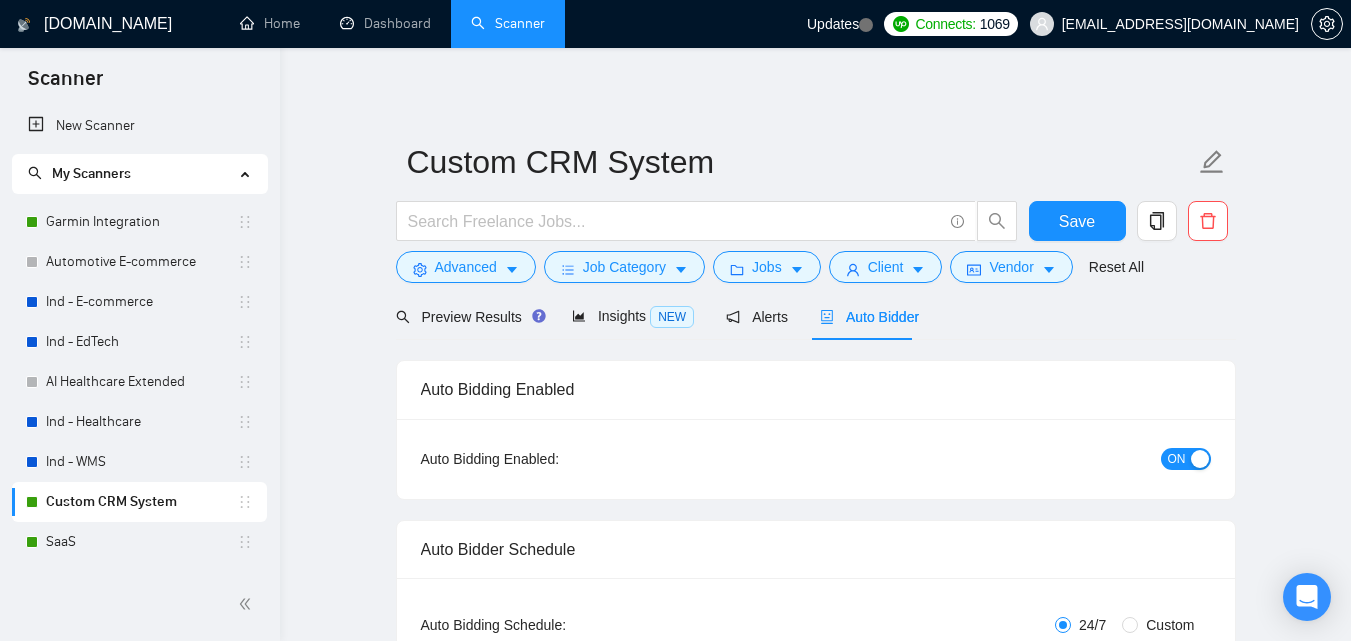 click at bounding box center [1200, 459] 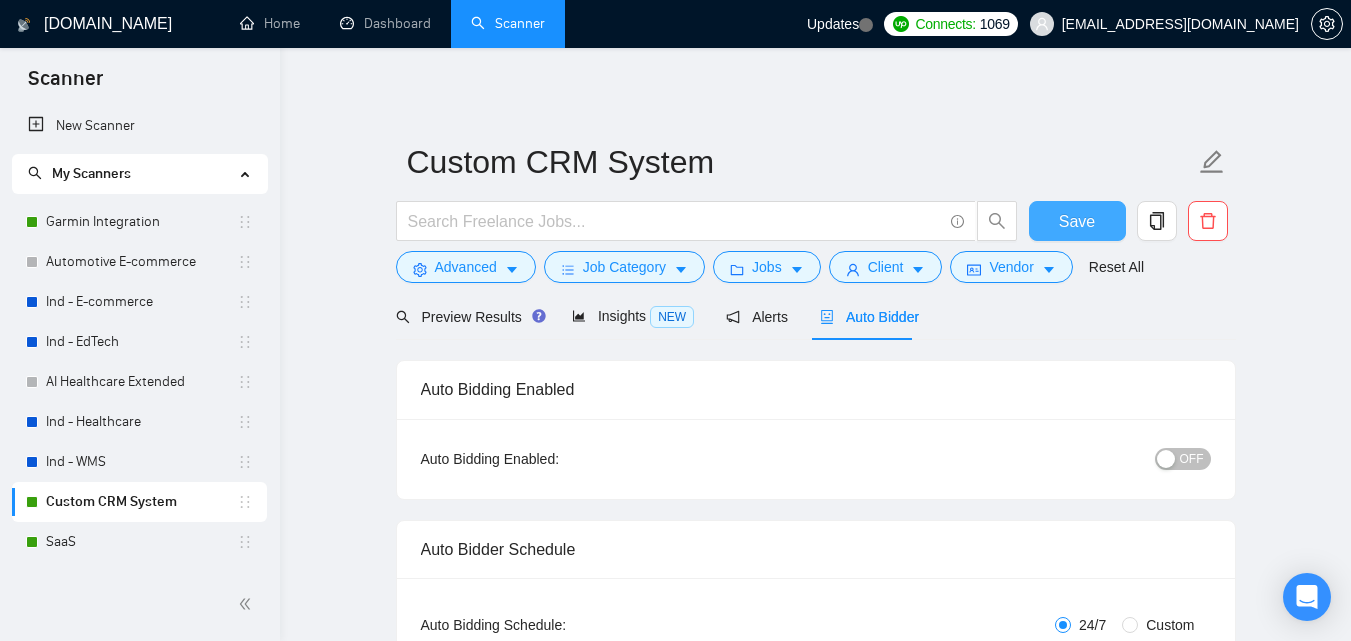 click on "Save" at bounding box center (1077, 221) 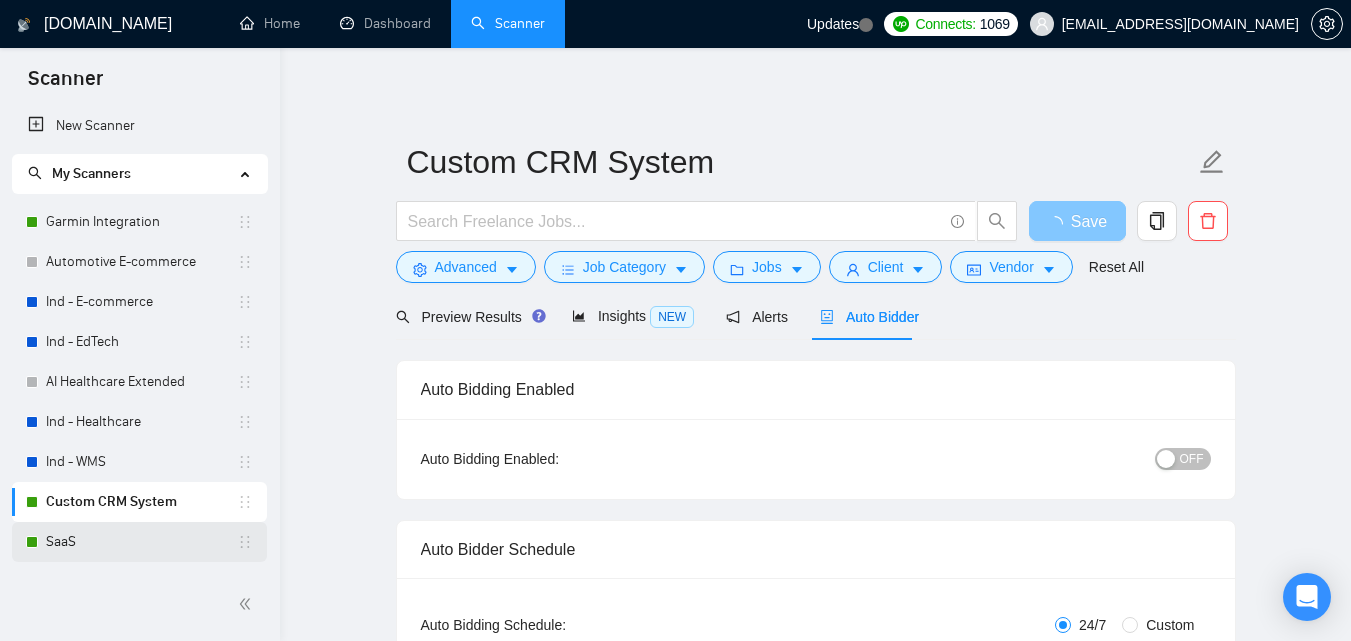 scroll, scrollTop: 154, scrollLeft: 0, axis: vertical 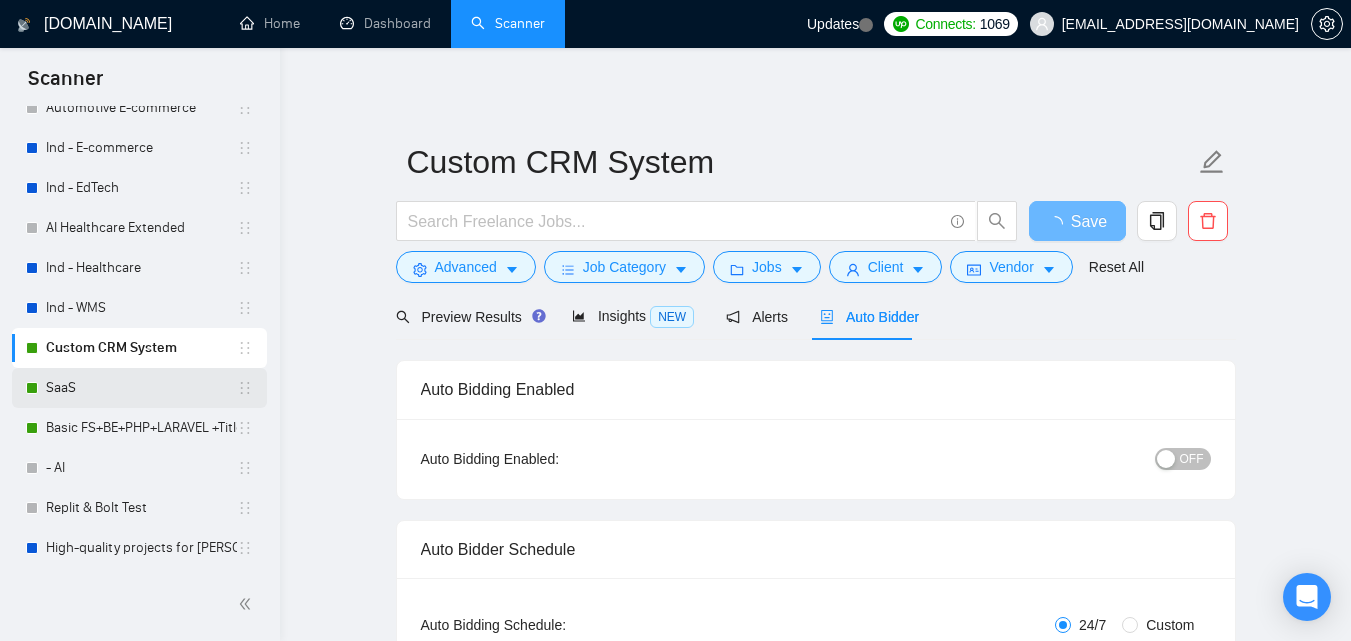 click on "SaaS" at bounding box center (141, 388) 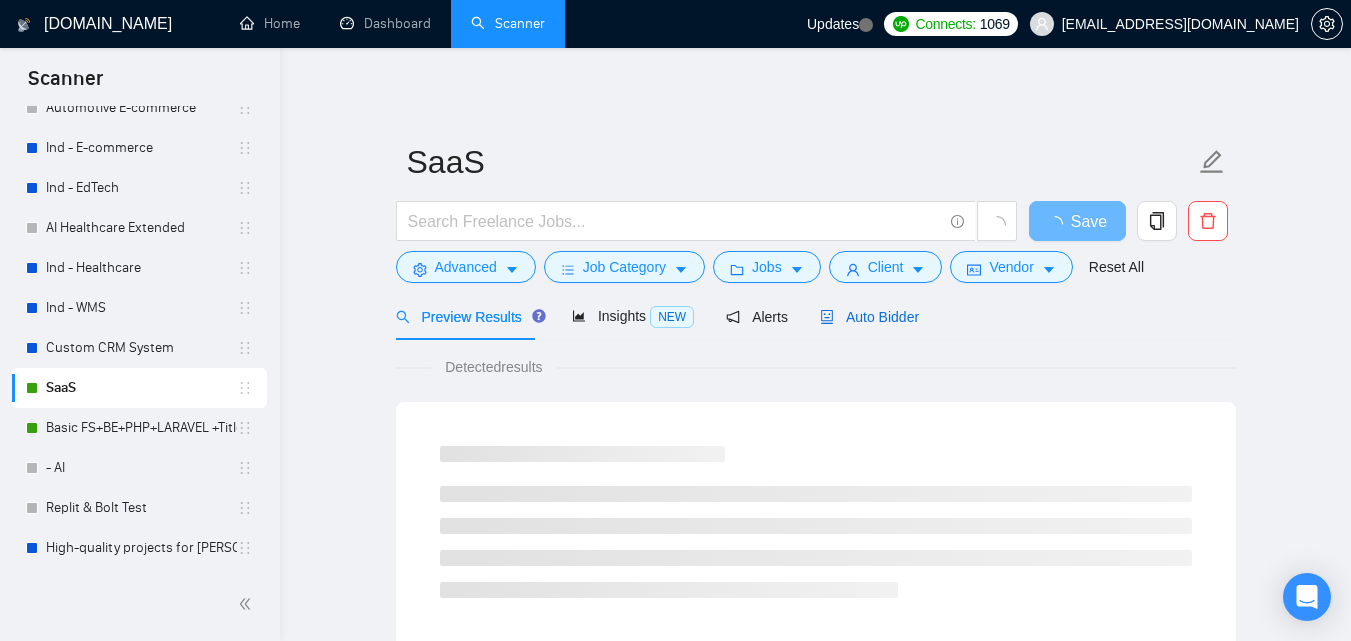 click on "Auto Bidder" at bounding box center [869, 317] 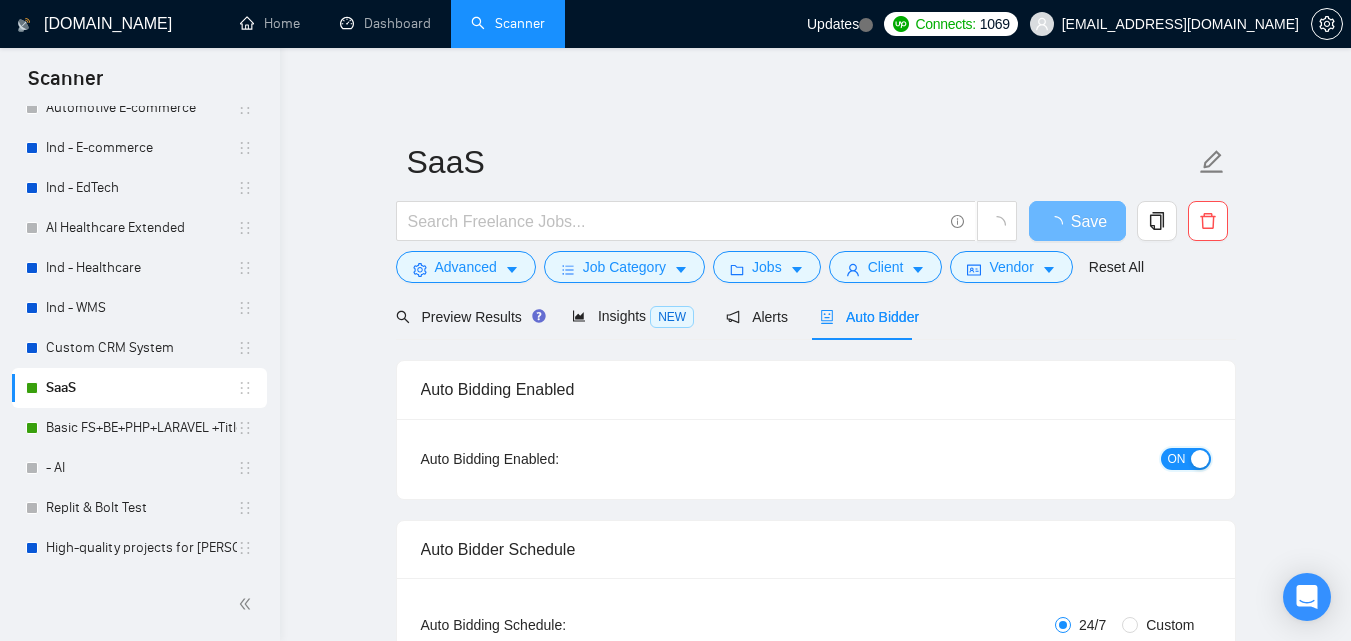 click on "ON" at bounding box center [1177, 459] 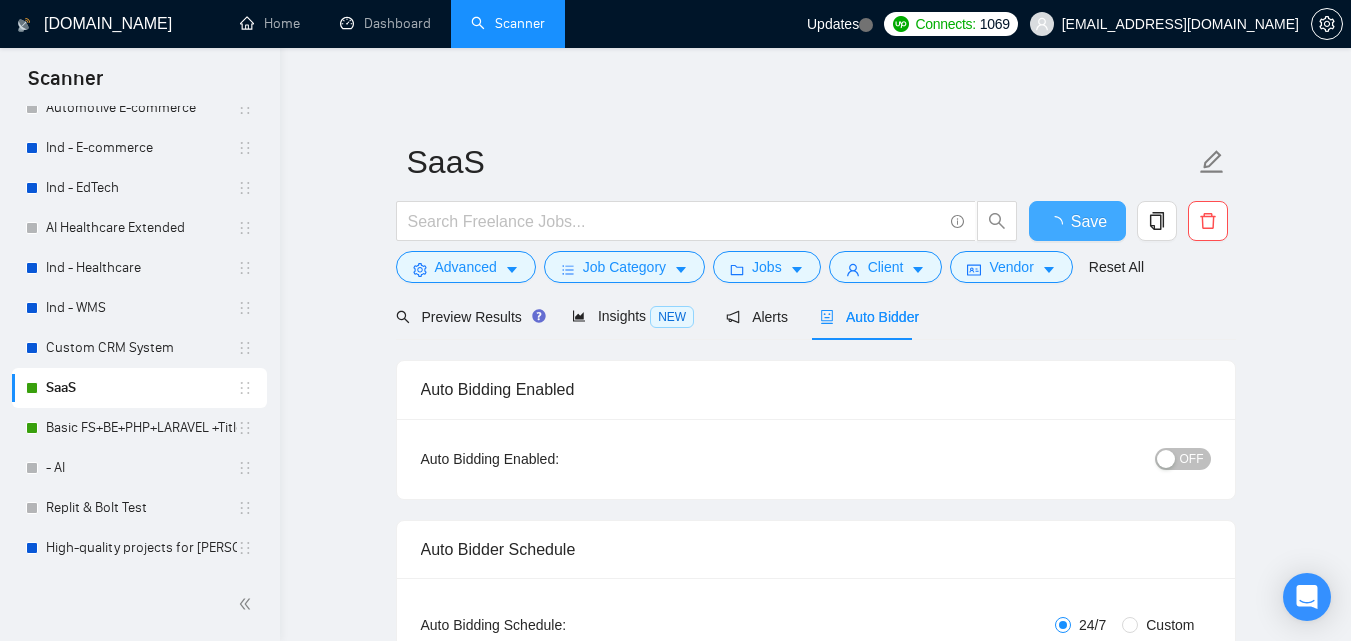 click on "Save" at bounding box center [1089, 221] 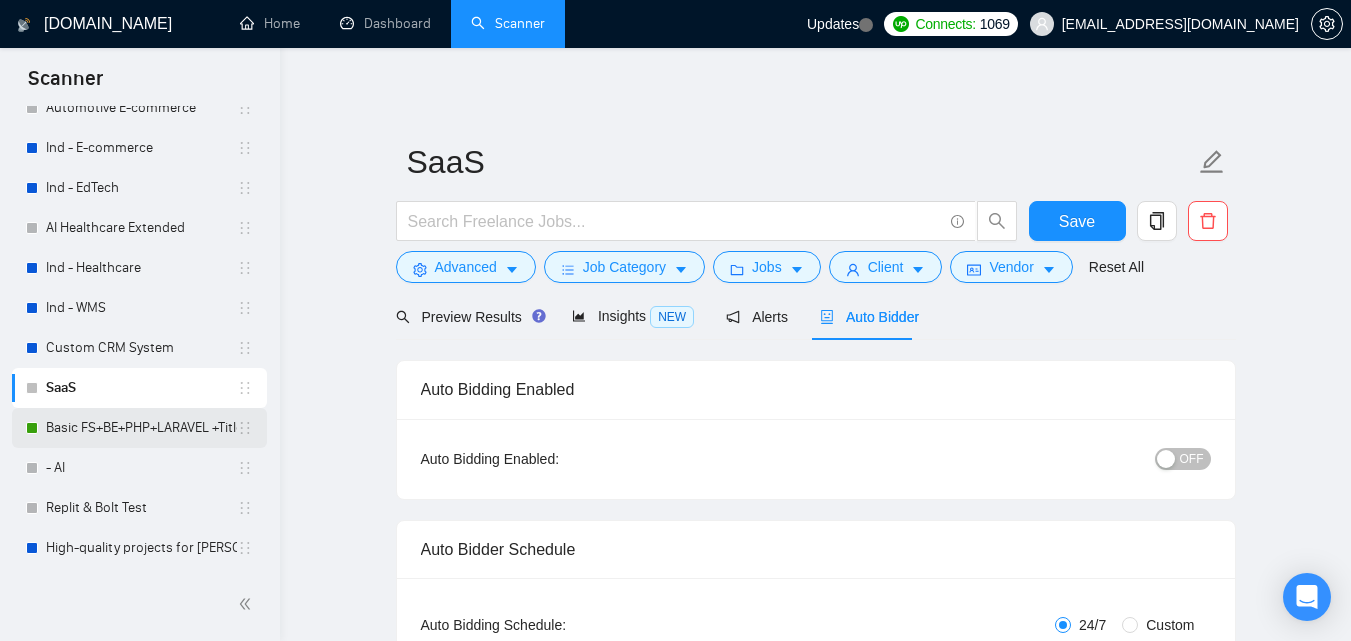 click on "Basic FS+BE+PHP+LARAVEL +Title" at bounding box center (139, 428) 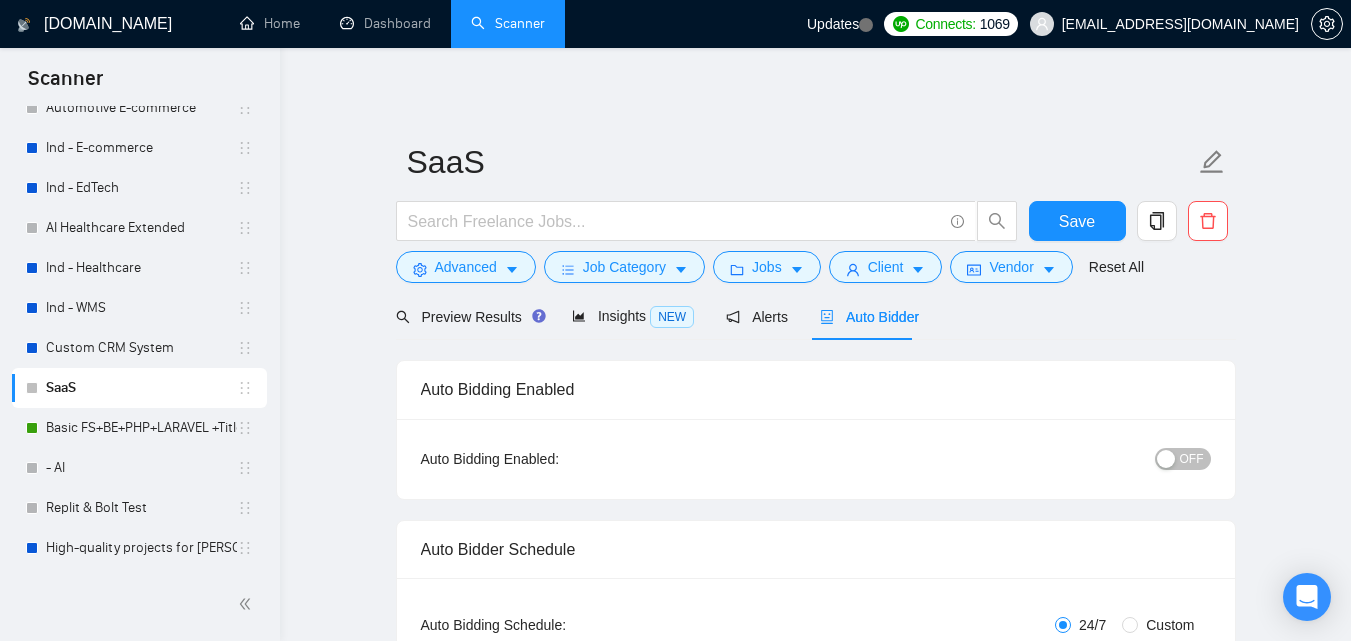 click on "Auto Bidder" at bounding box center [869, 317] 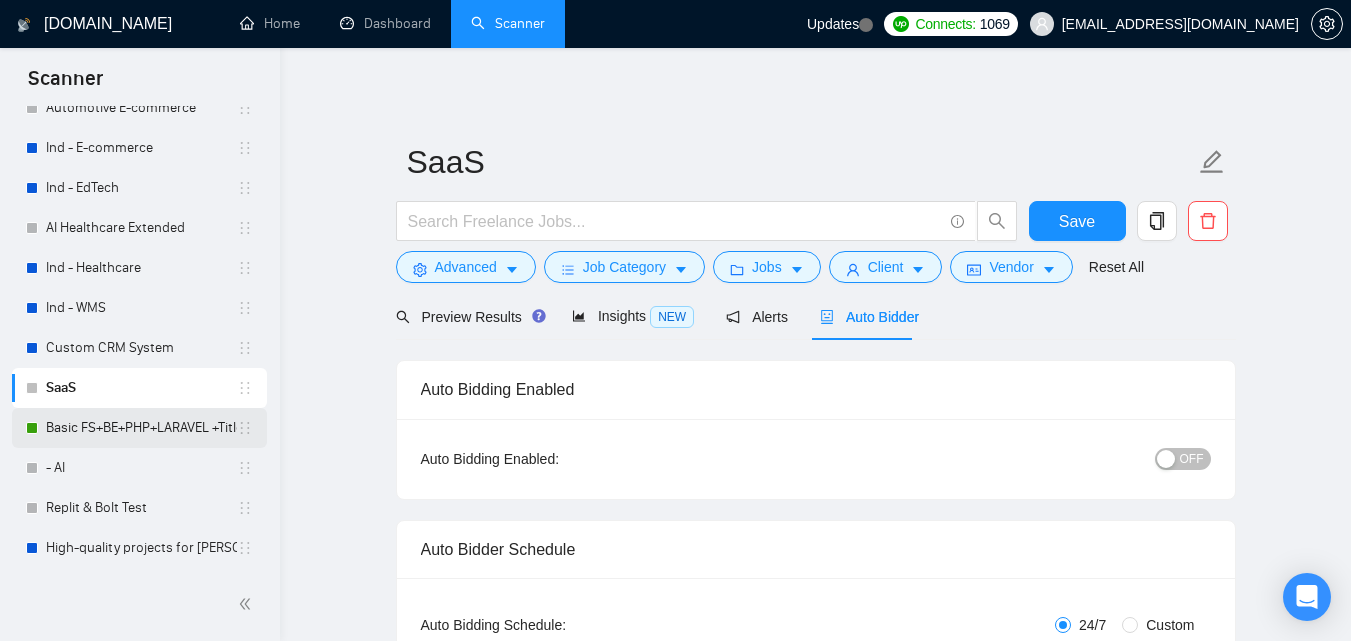 click on "Basic FS+BE+PHP+LARAVEL +Title" at bounding box center (141, 428) 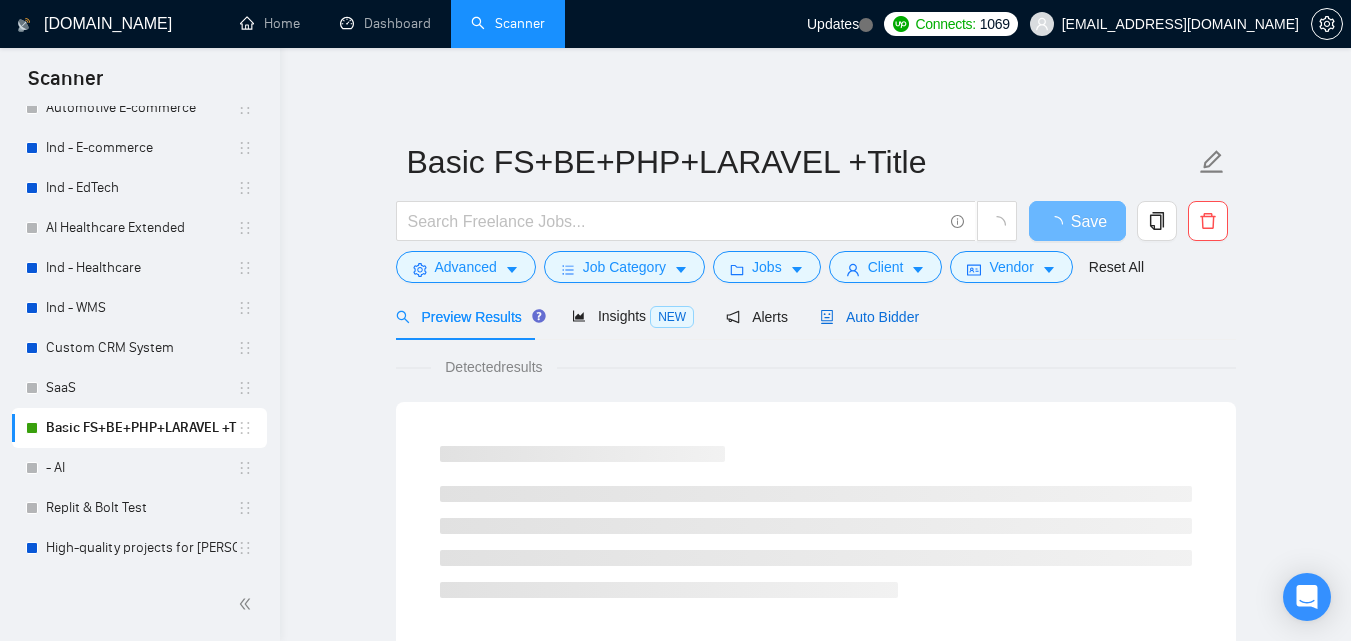 click on "Auto Bidder" at bounding box center [869, 317] 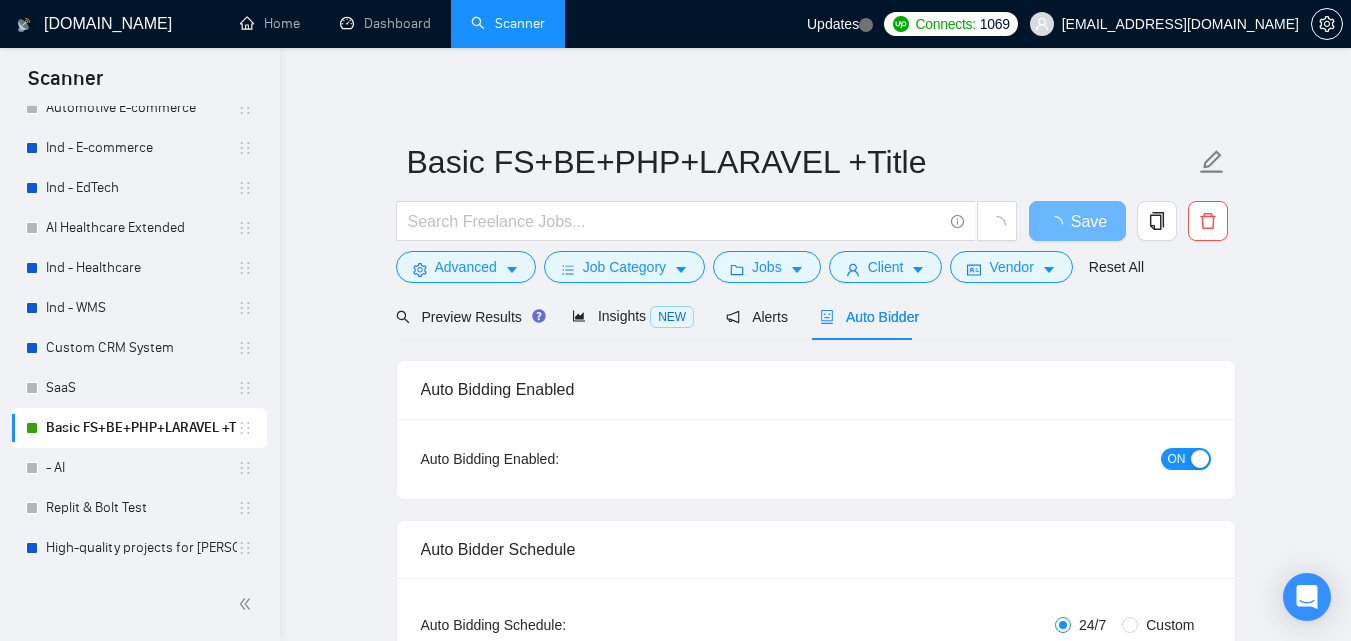 type 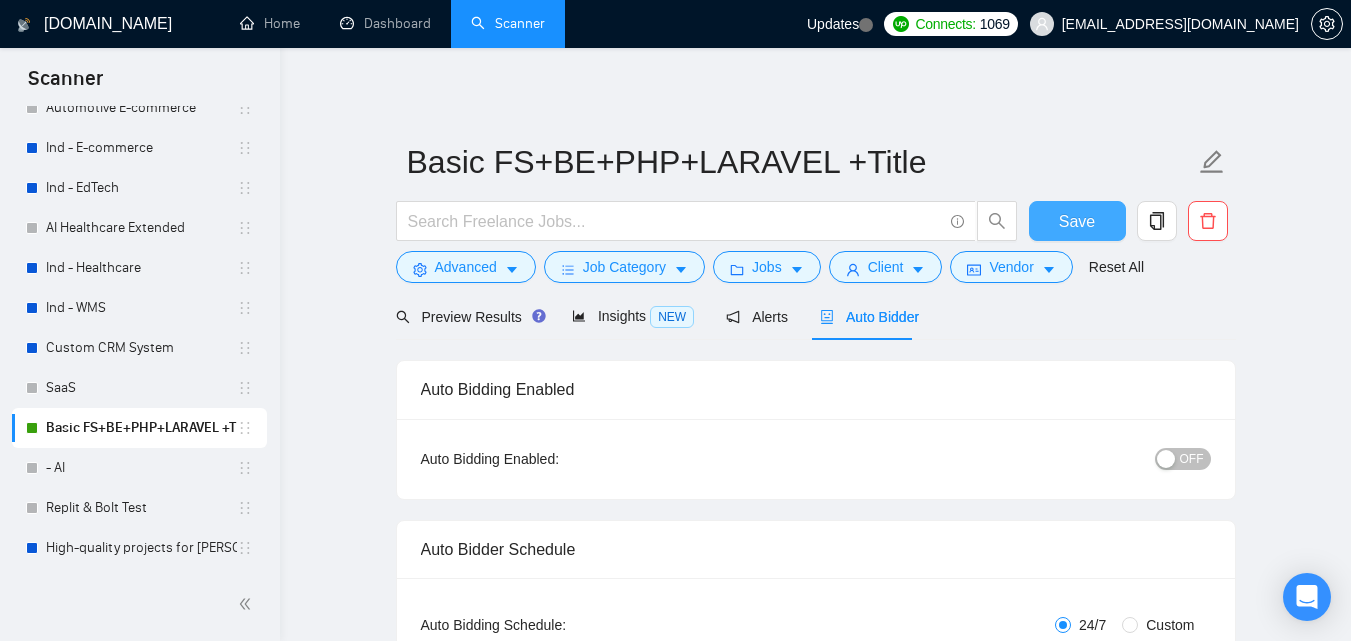 click on "Save" at bounding box center [1077, 221] 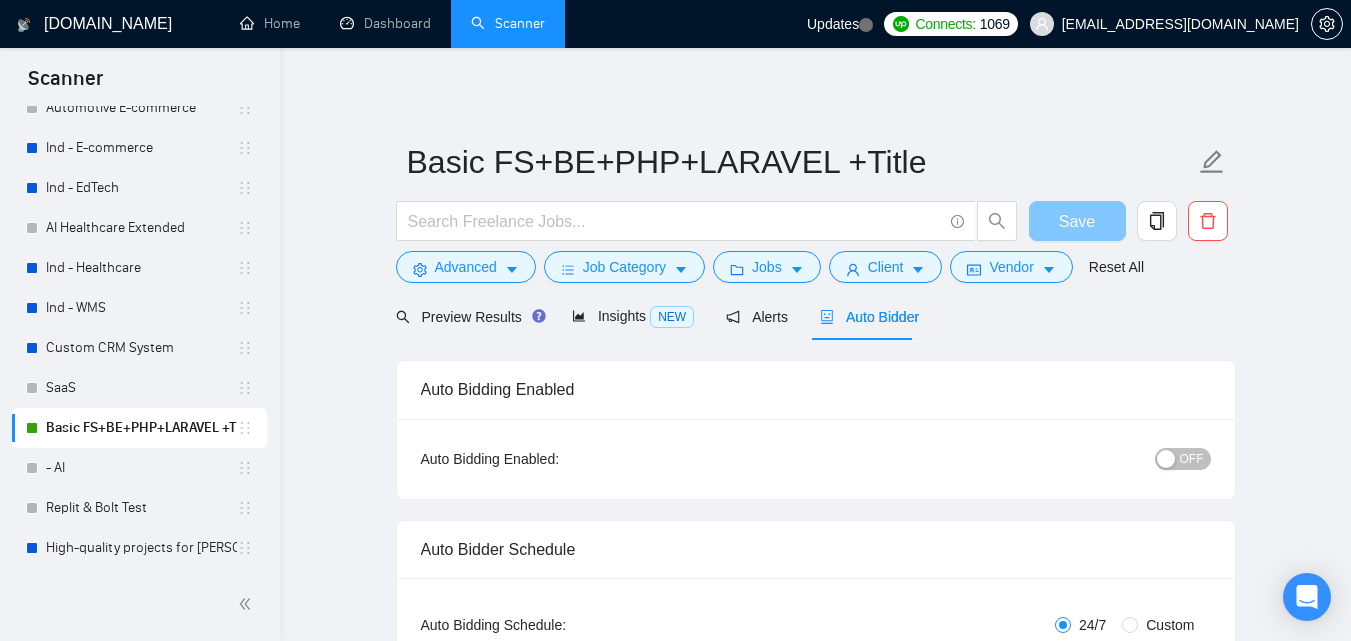 type 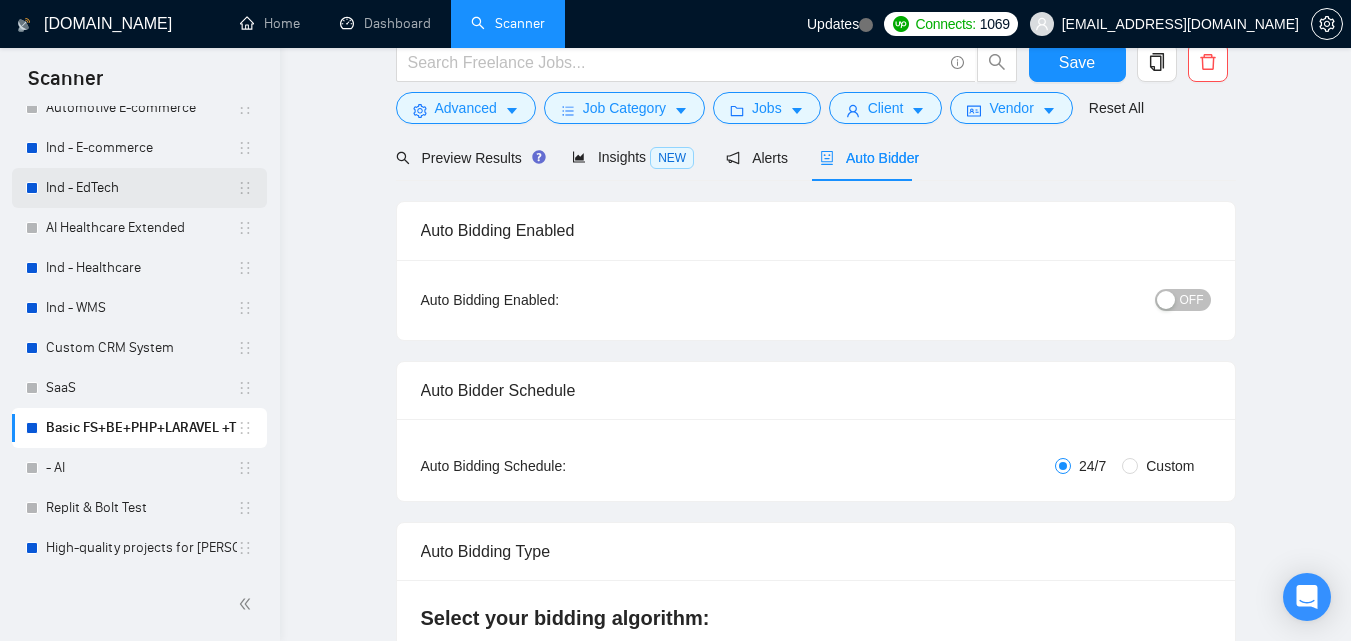 scroll, scrollTop: 0, scrollLeft: 0, axis: both 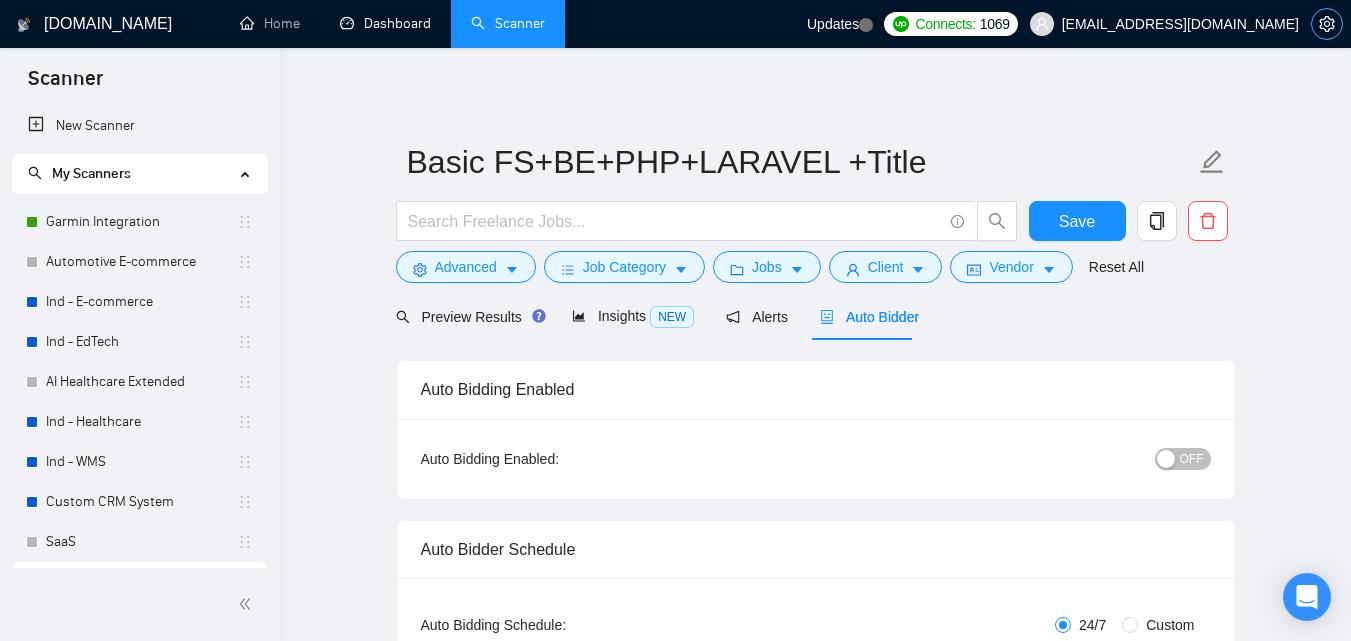 drag, startPoint x: 391, startPoint y: 5, endPoint x: 1338, endPoint y: 22, distance: 947.1526 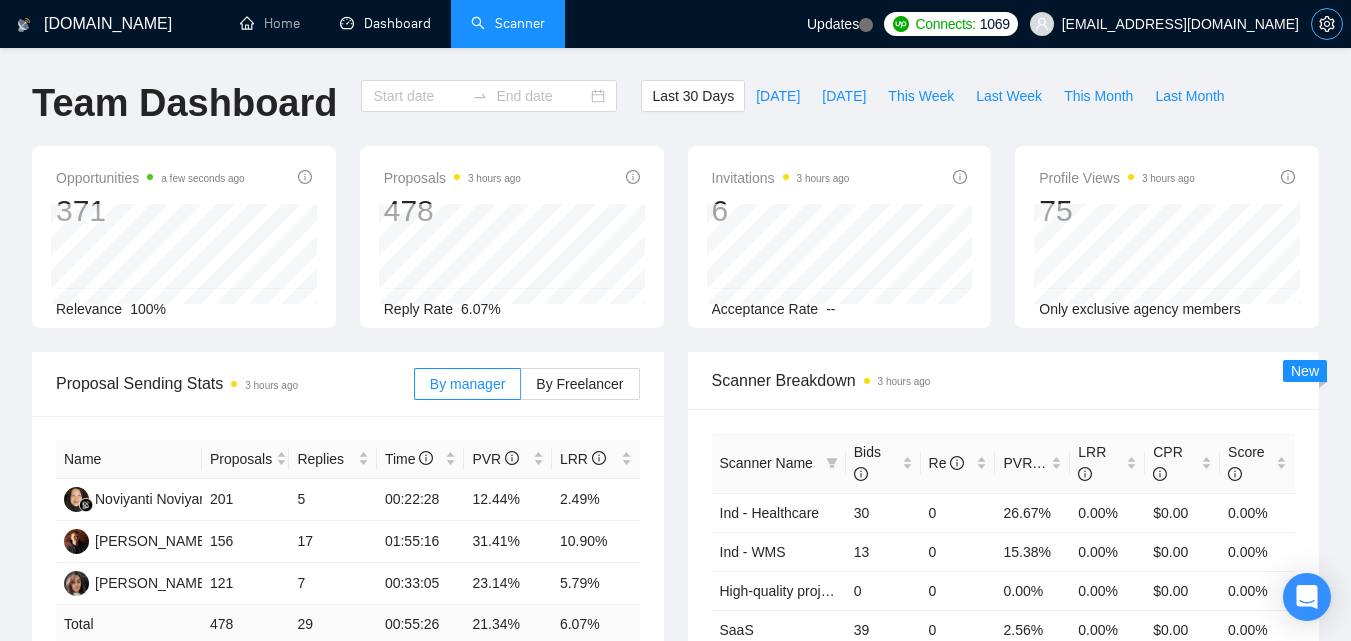 type on "[DATE]" 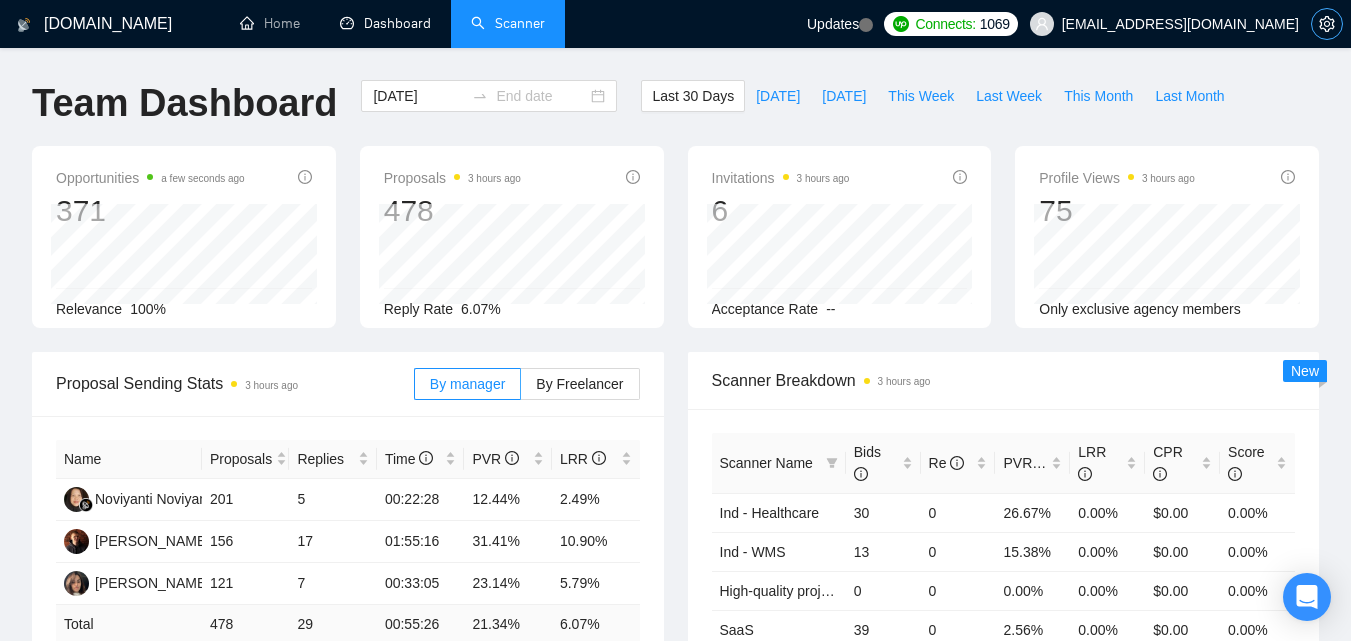 type on "2025-07-01" 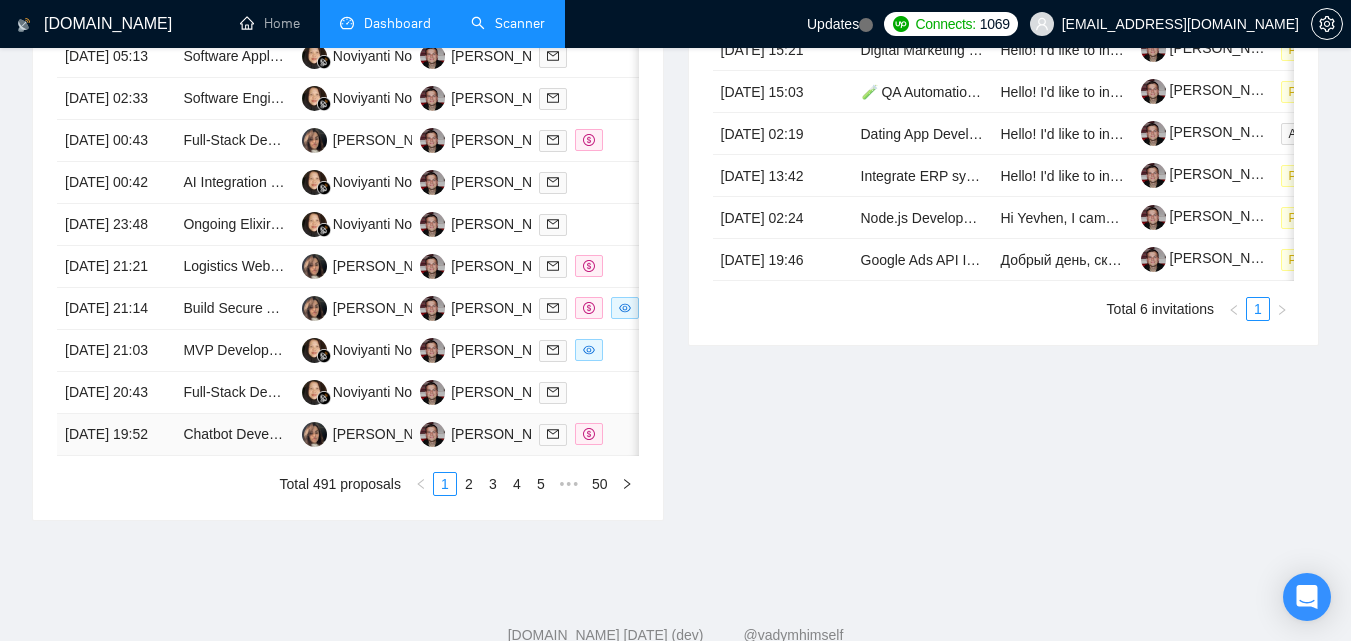 scroll, scrollTop: 1071, scrollLeft: 0, axis: vertical 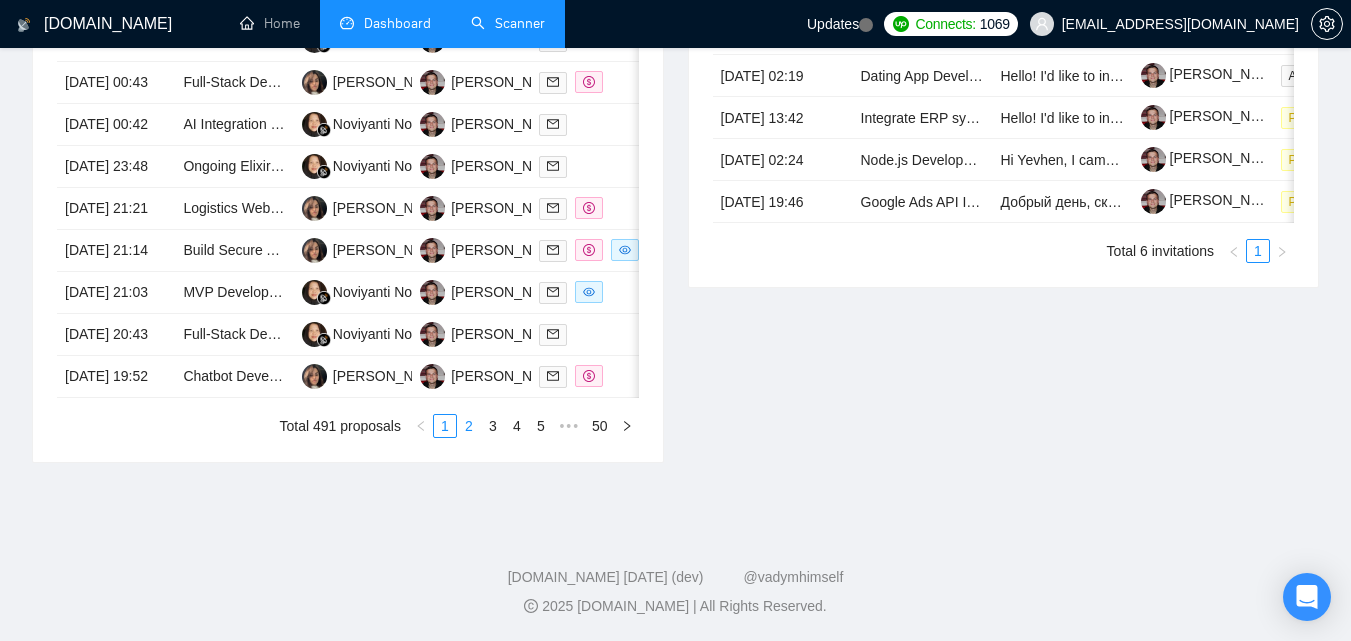 click on "2" at bounding box center [469, 426] 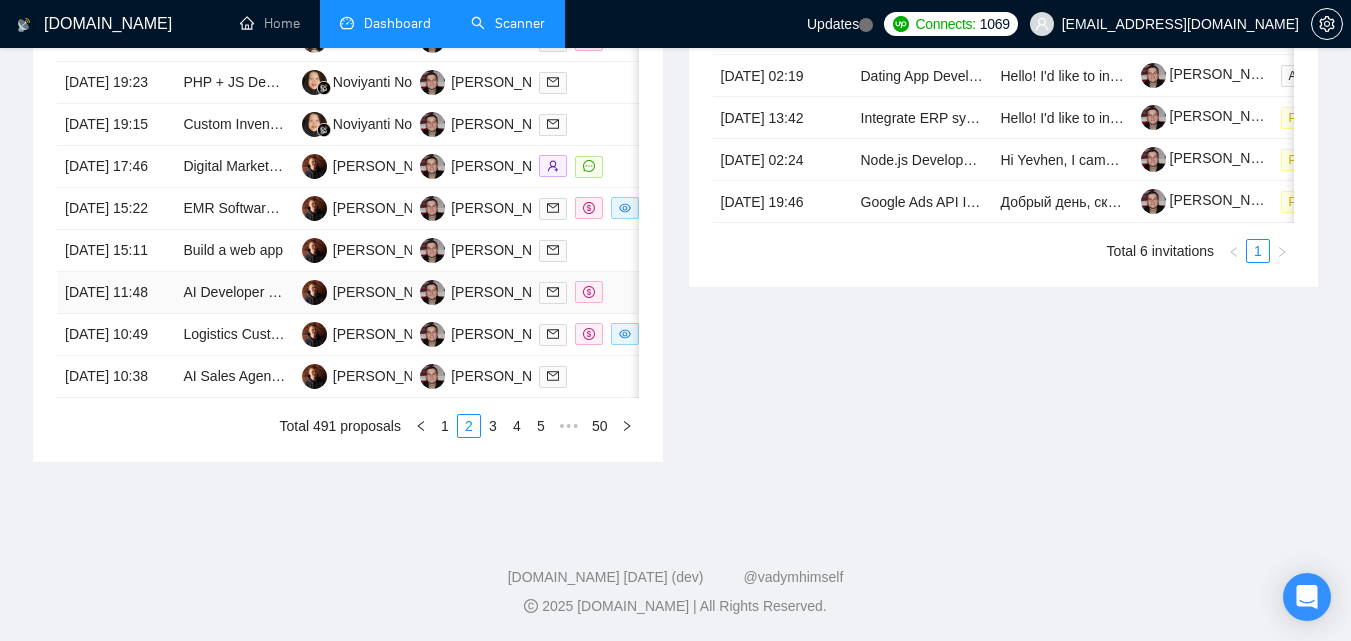 scroll, scrollTop: 1171, scrollLeft: 0, axis: vertical 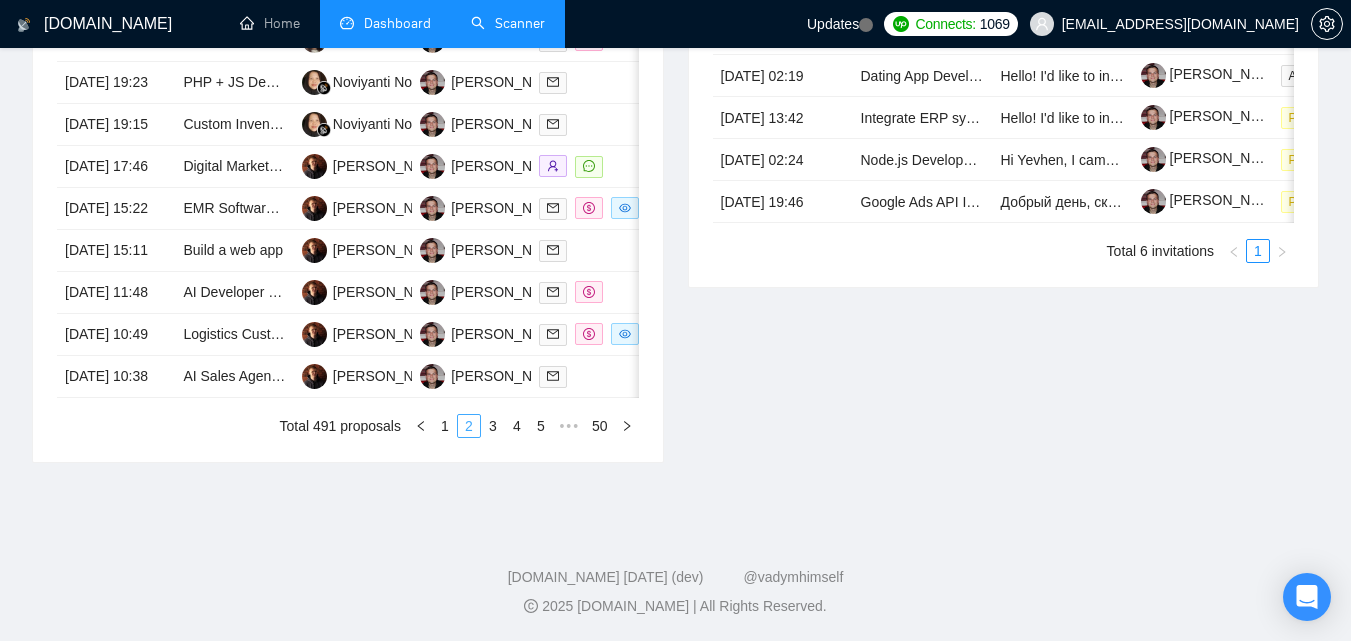 drag, startPoint x: 447, startPoint y: 426, endPoint x: 475, endPoint y: 425, distance: 28.01785 